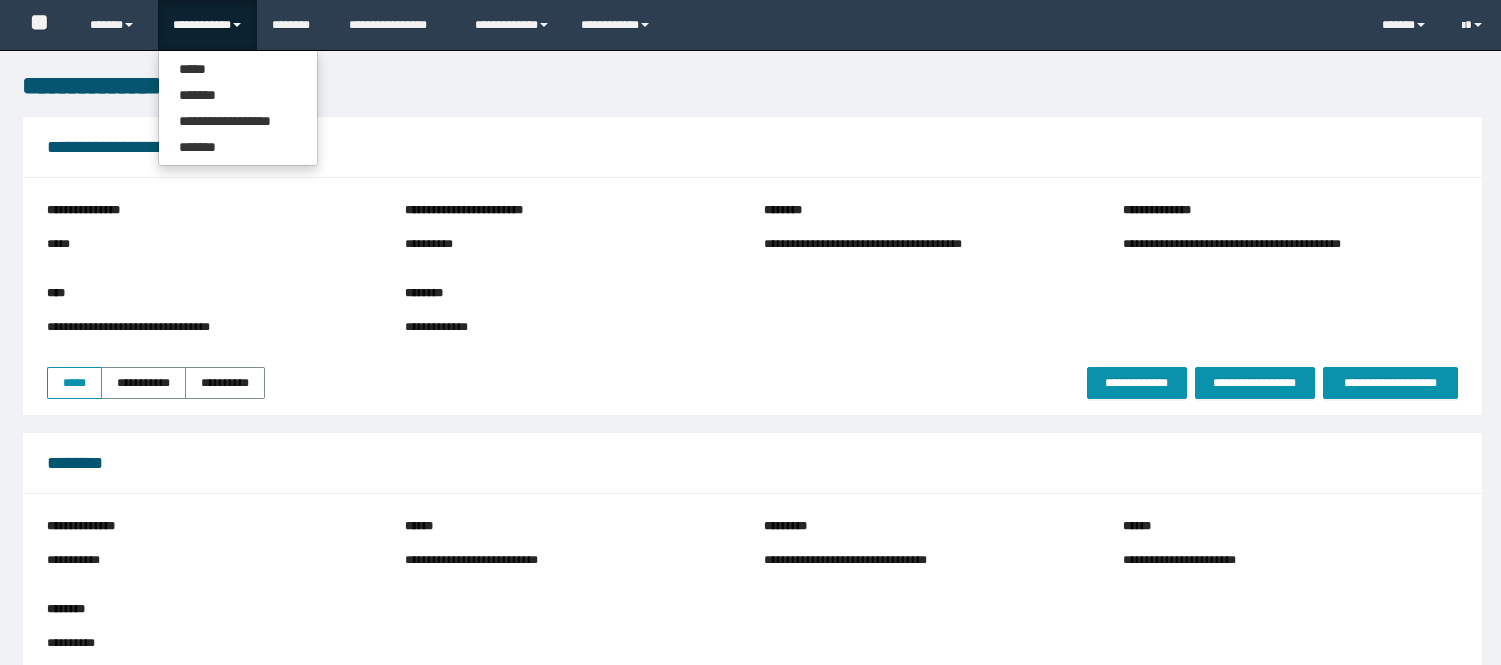 scroll, scrollTop: 333, scrollLeft: 0, axis: vertical 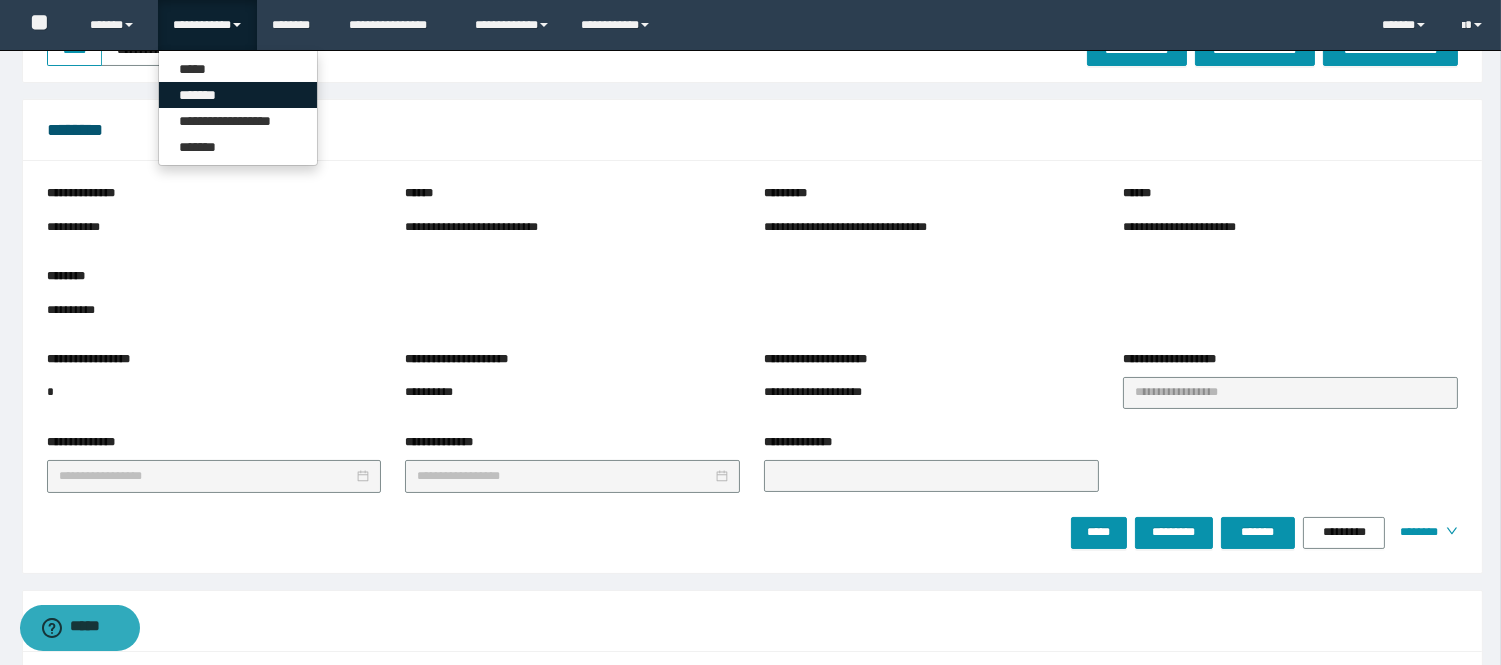 click on "*******" at bounding box center [238, 95] 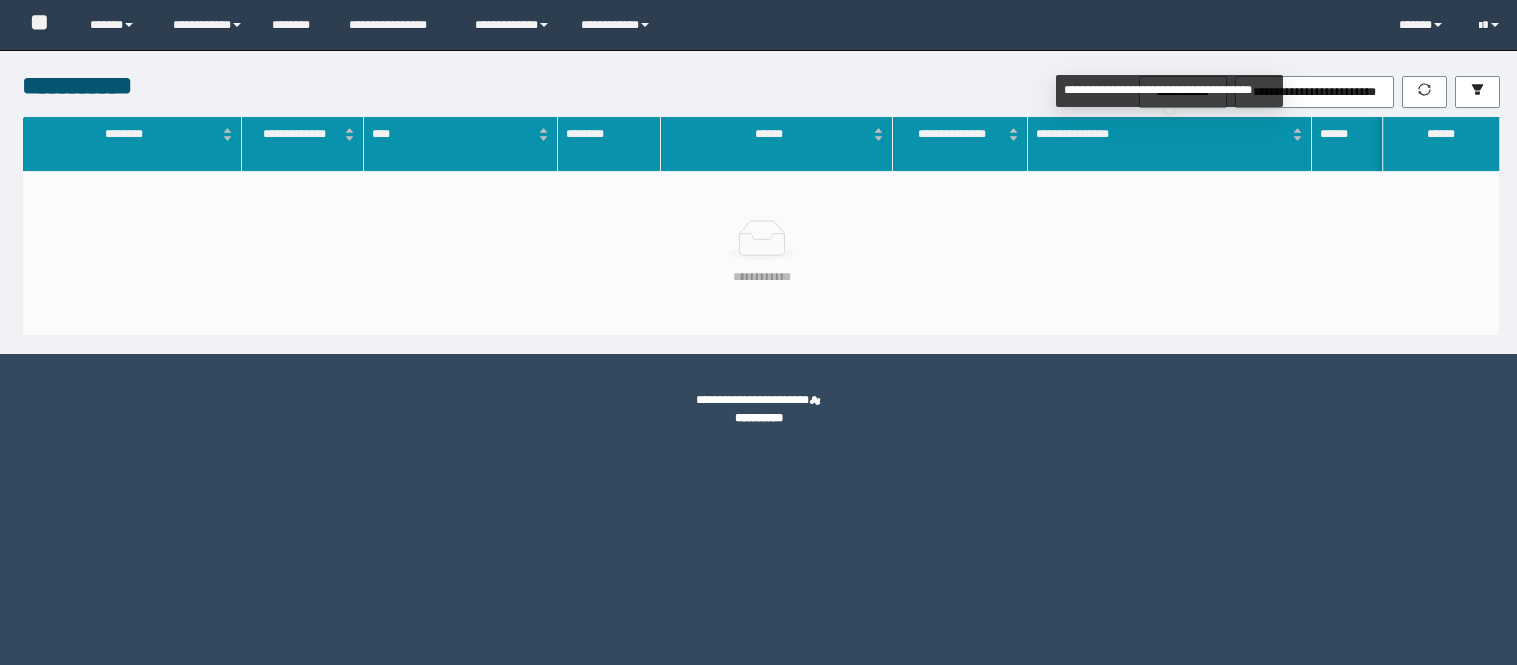 scroll, scrollTop: 0, scrollLeft: 0, axis: both 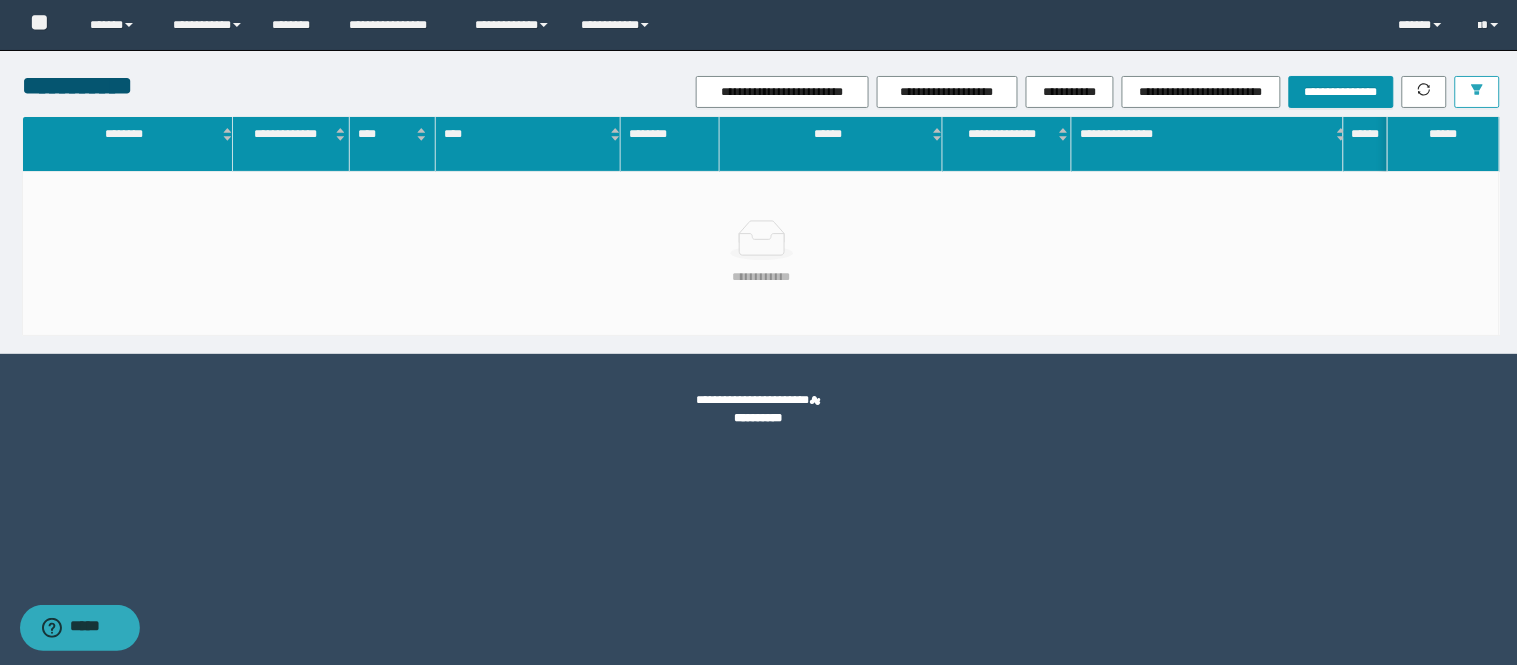 click 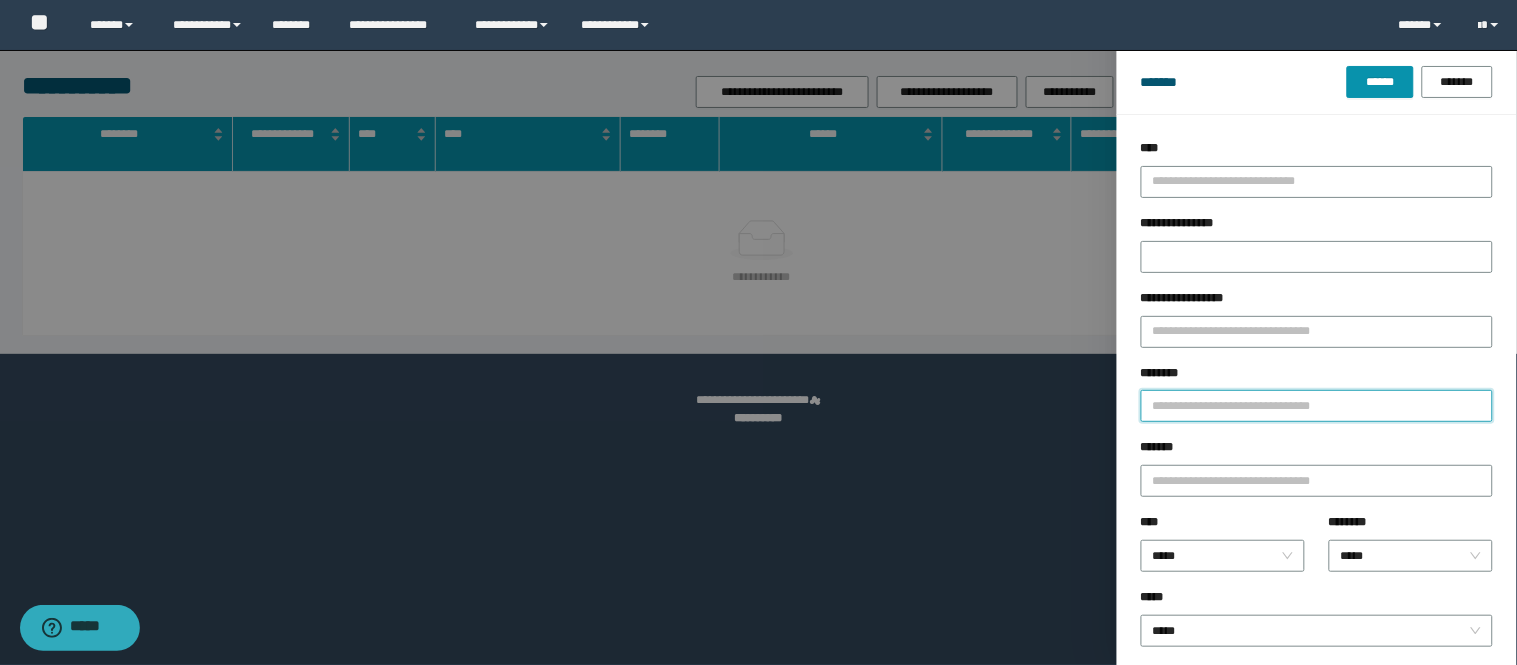 click on "********" at bounding box center (1317, 406) 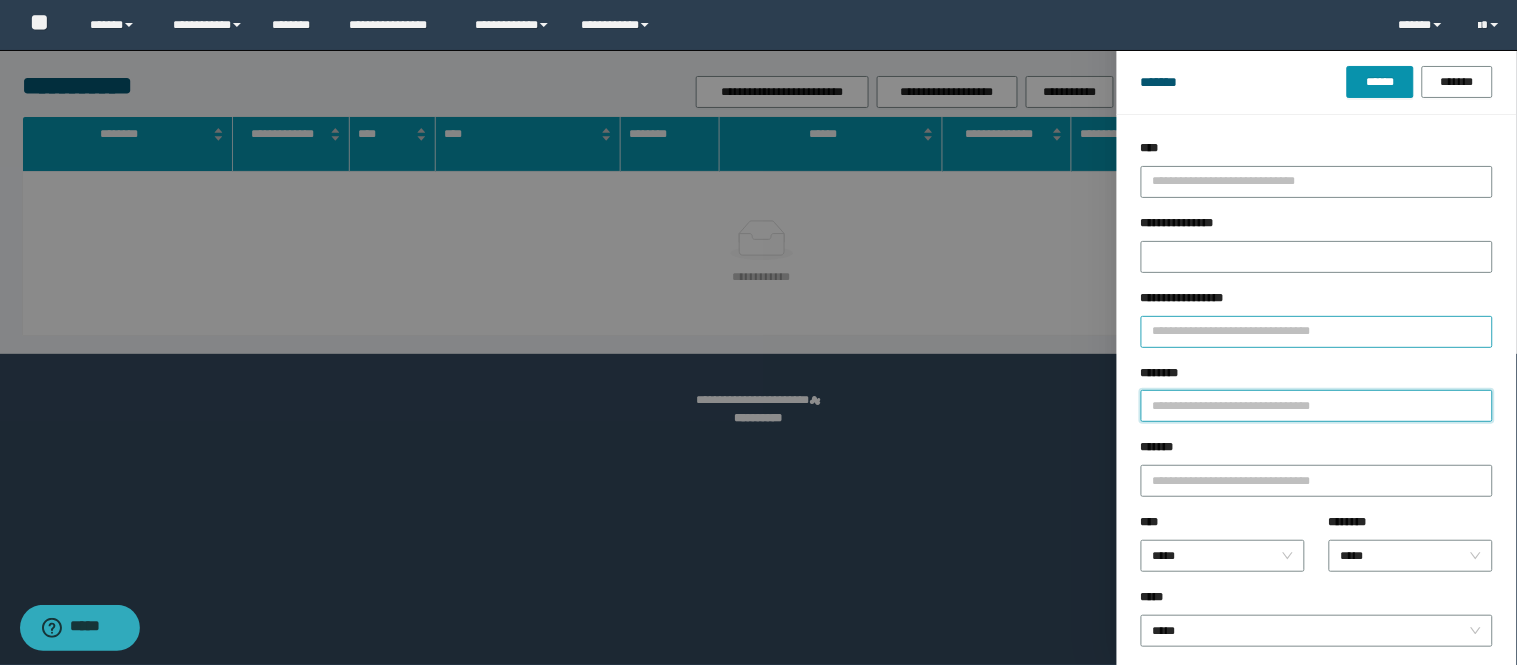 paste on "**********" 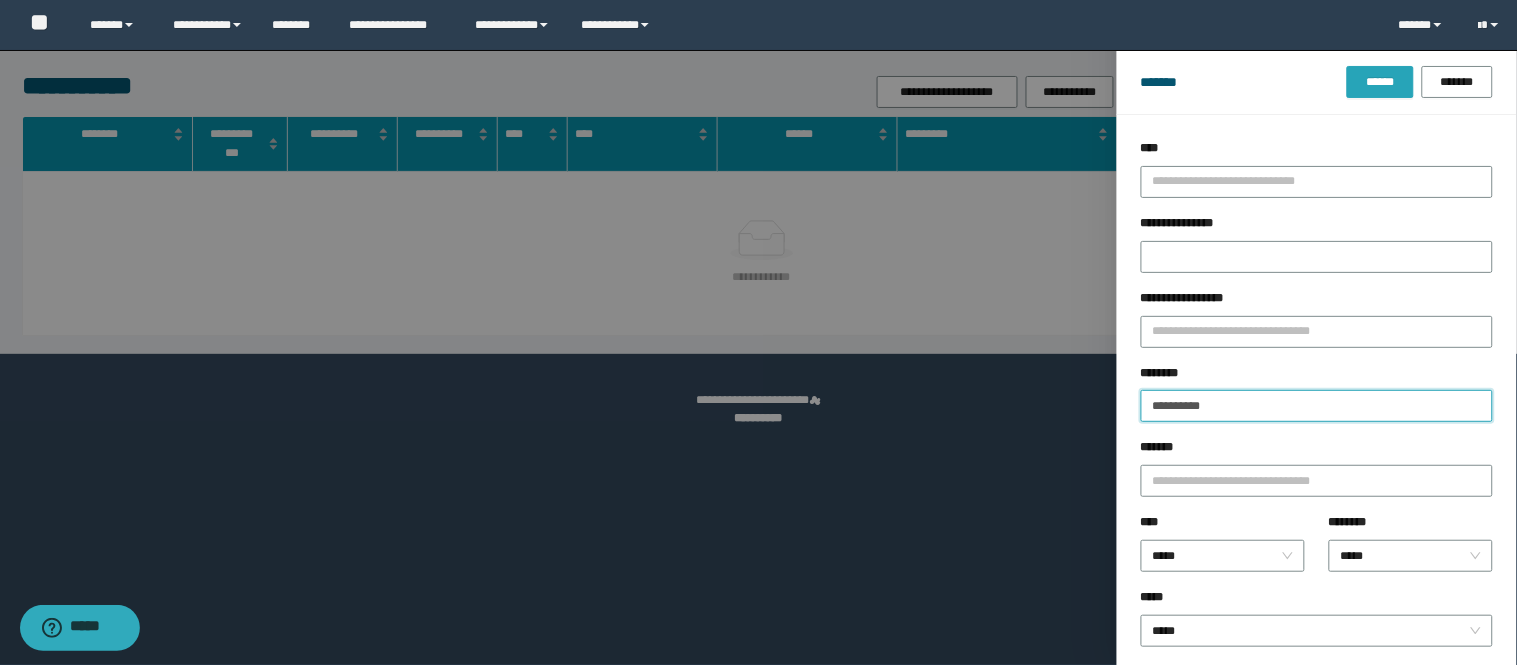 type on "**********" 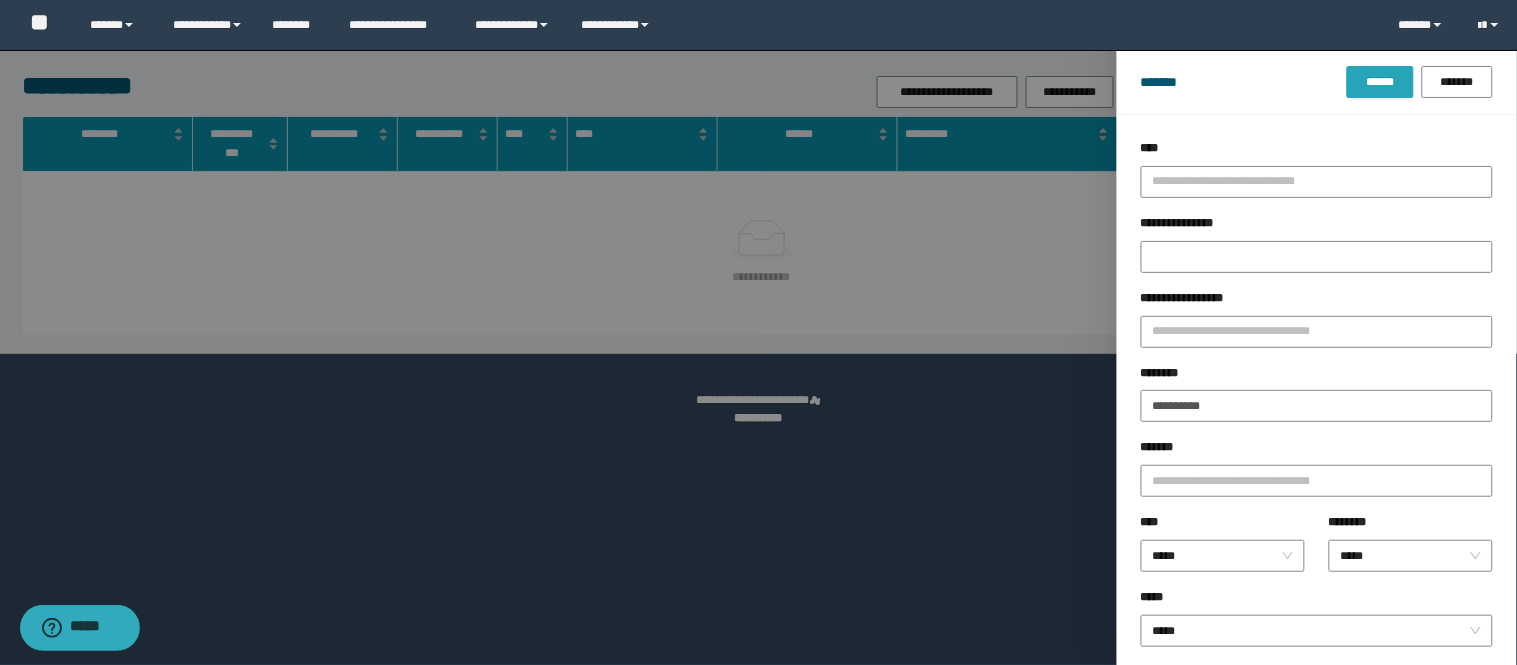 click on "******" at bounding box center (1380, 82) 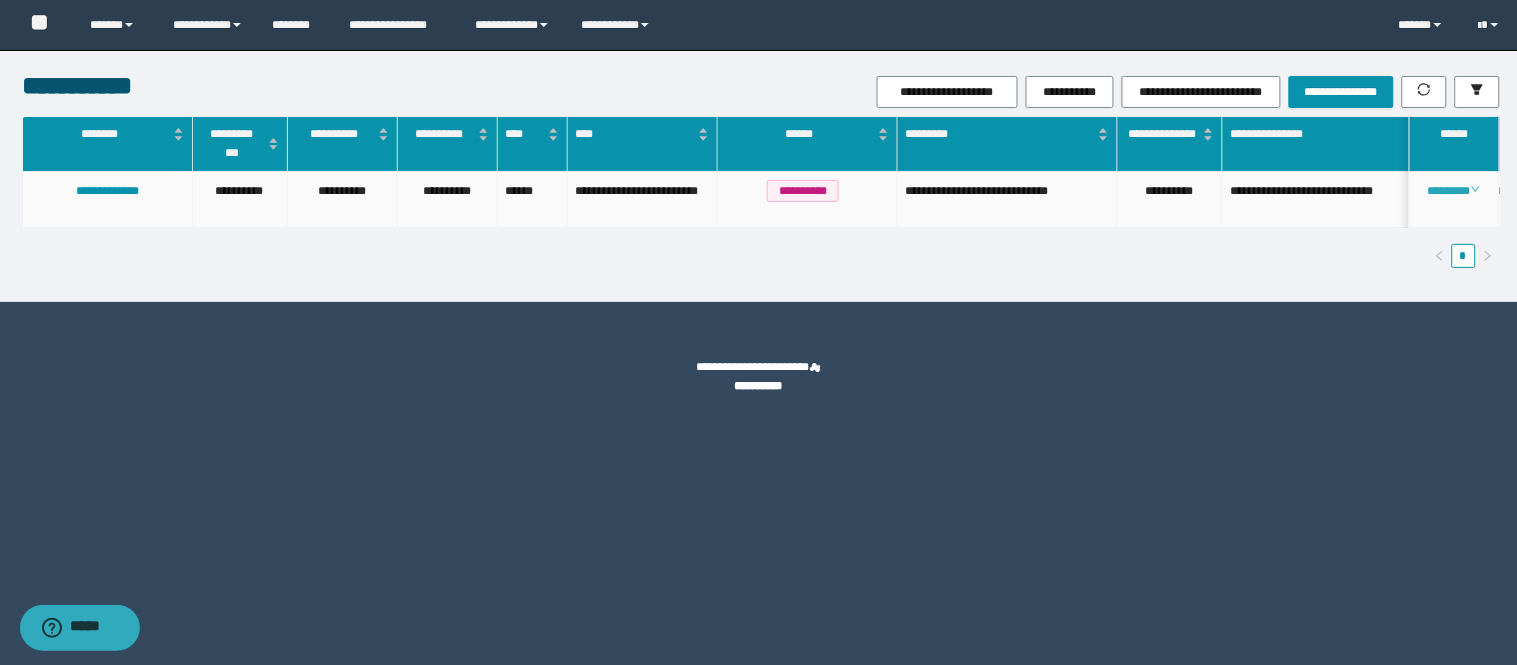 click on "********" at bounding box center [1454, 191] 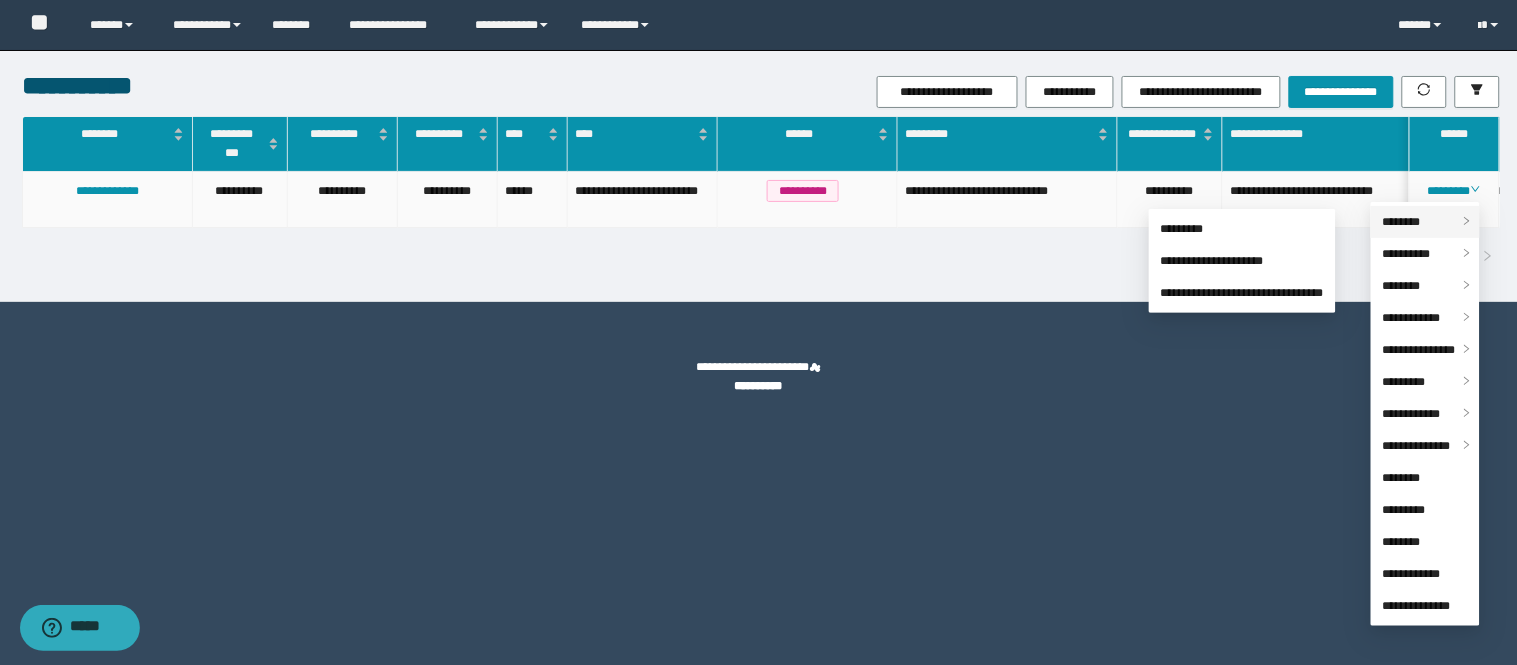 click on "********" at bounding box center (1402, 222) 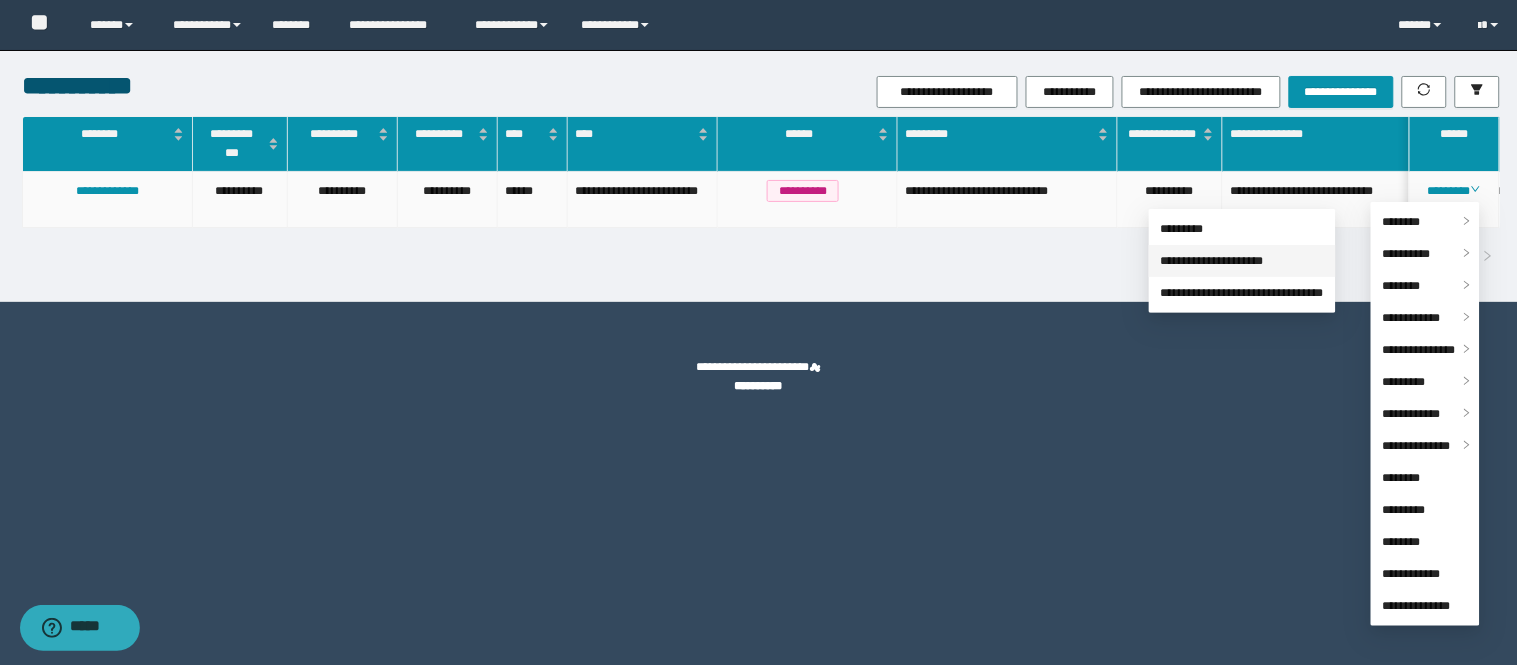 click on "**********" at bounding box center [1212, 261] 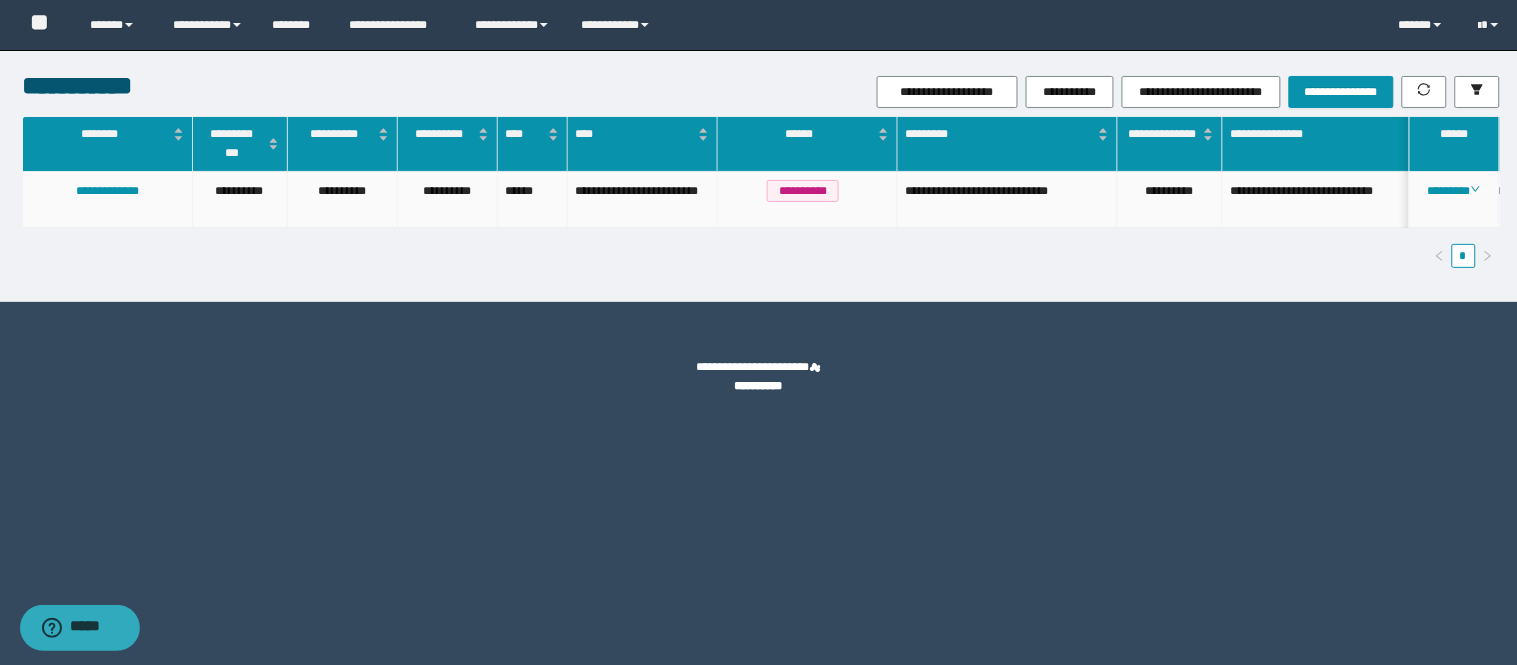 click on "********" at bounding box center [1455, 200] 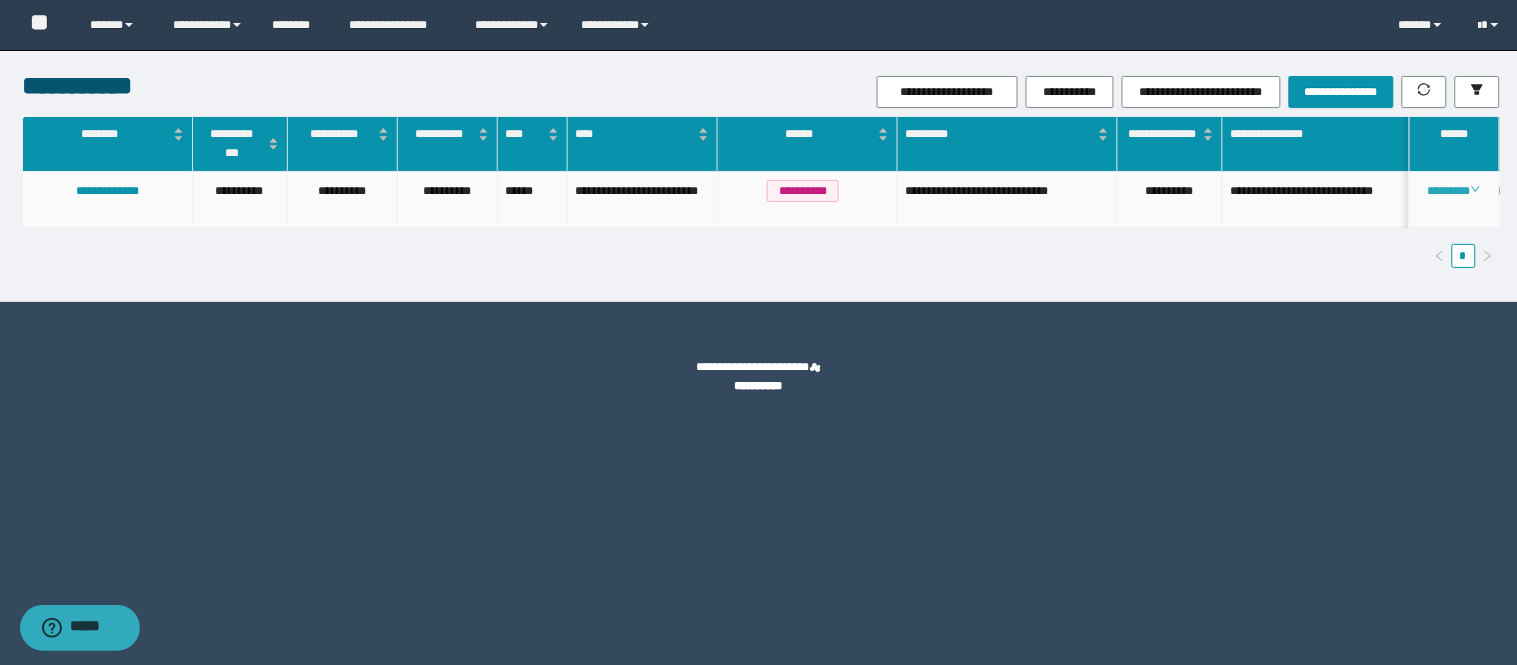 click on "********" at bounding box center (1454, 191) 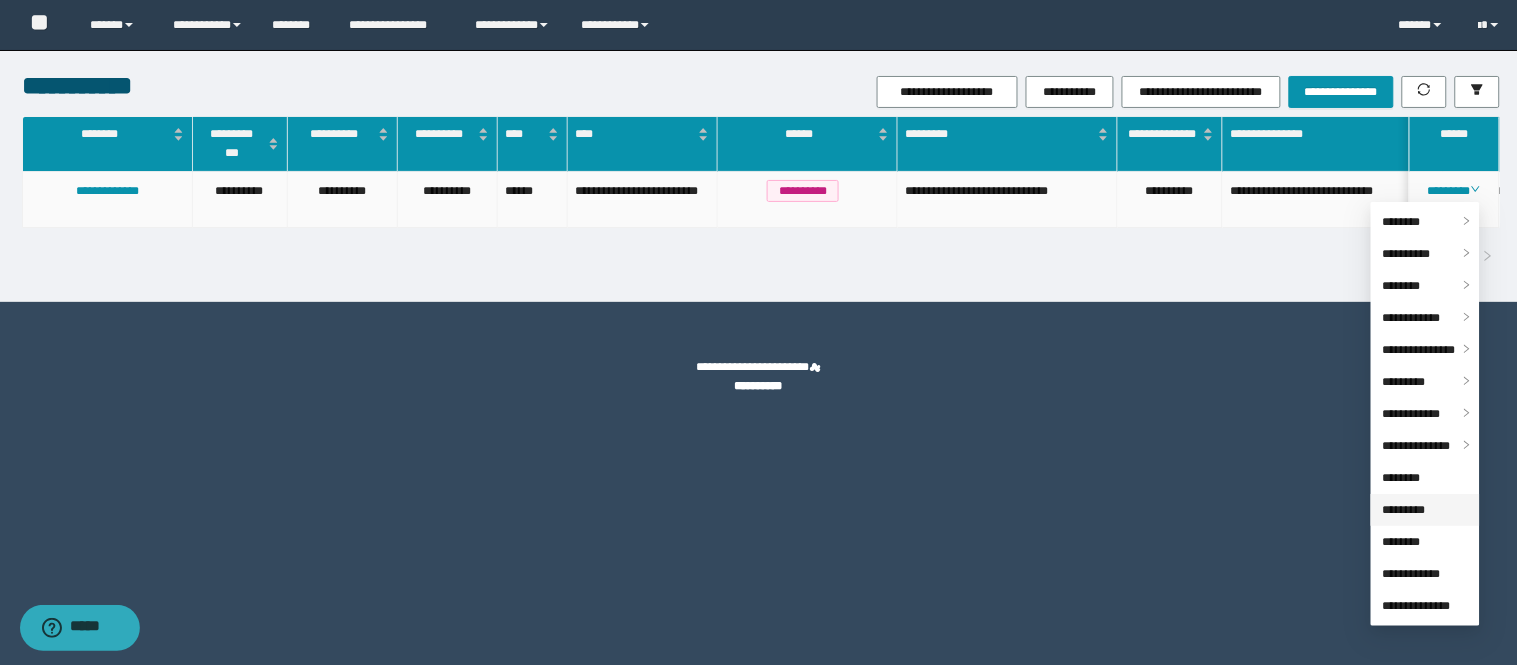 click on "*********" at bounding box center [1404, 510] 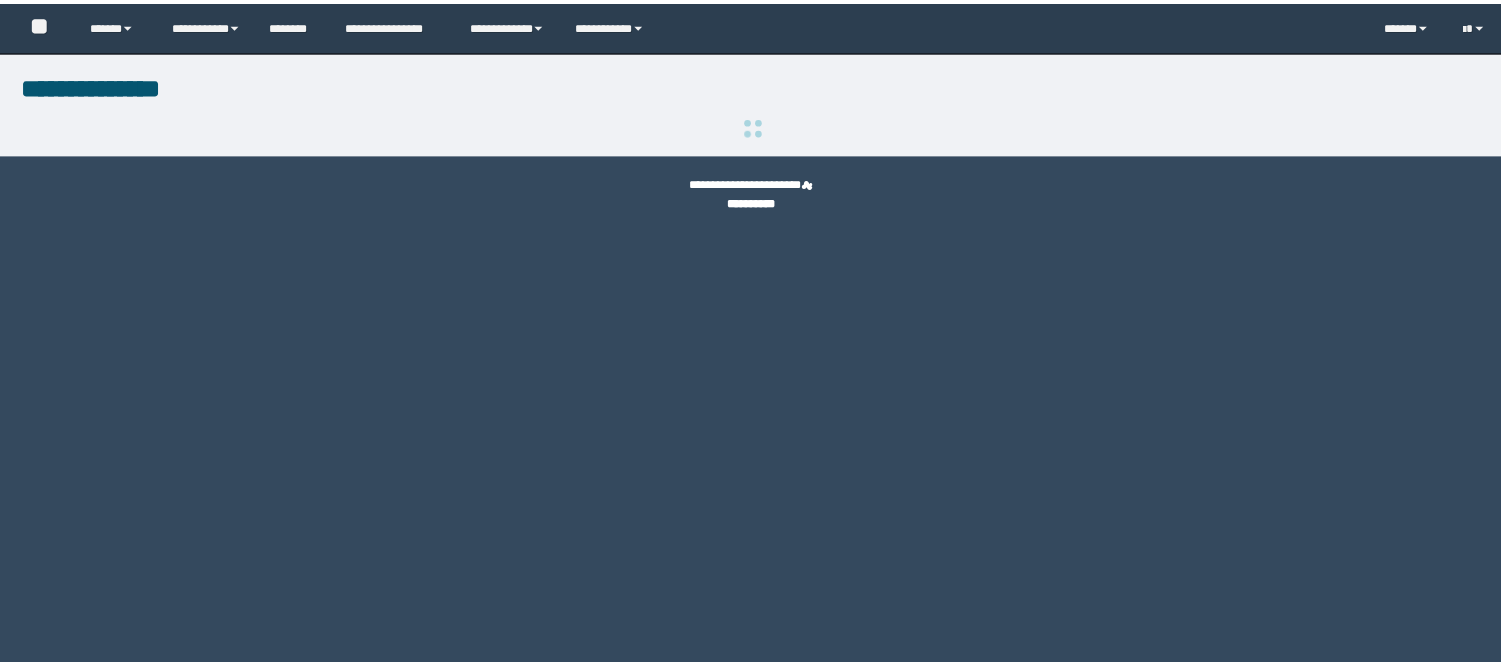 scroll, scrollTop: 0, scrollLeft: 0, axis: both 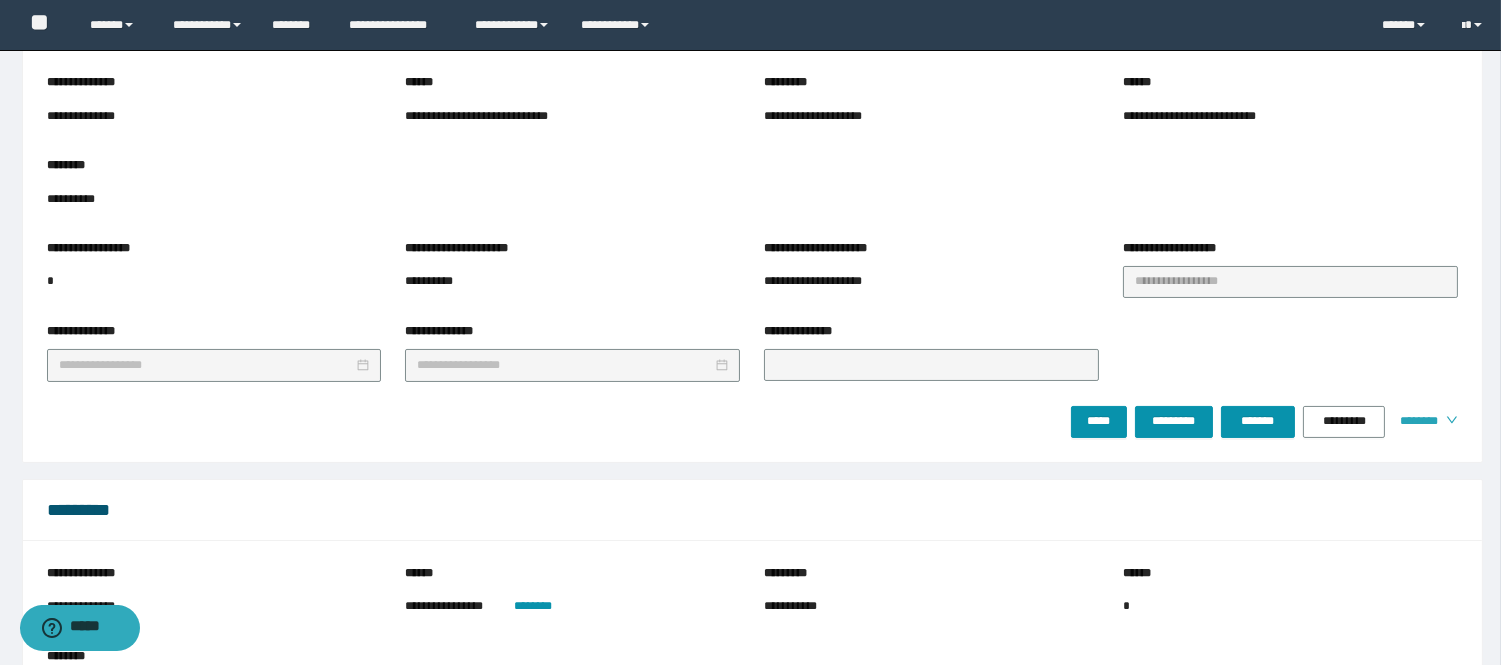 click on "********" at bounding box center [1425, 421] 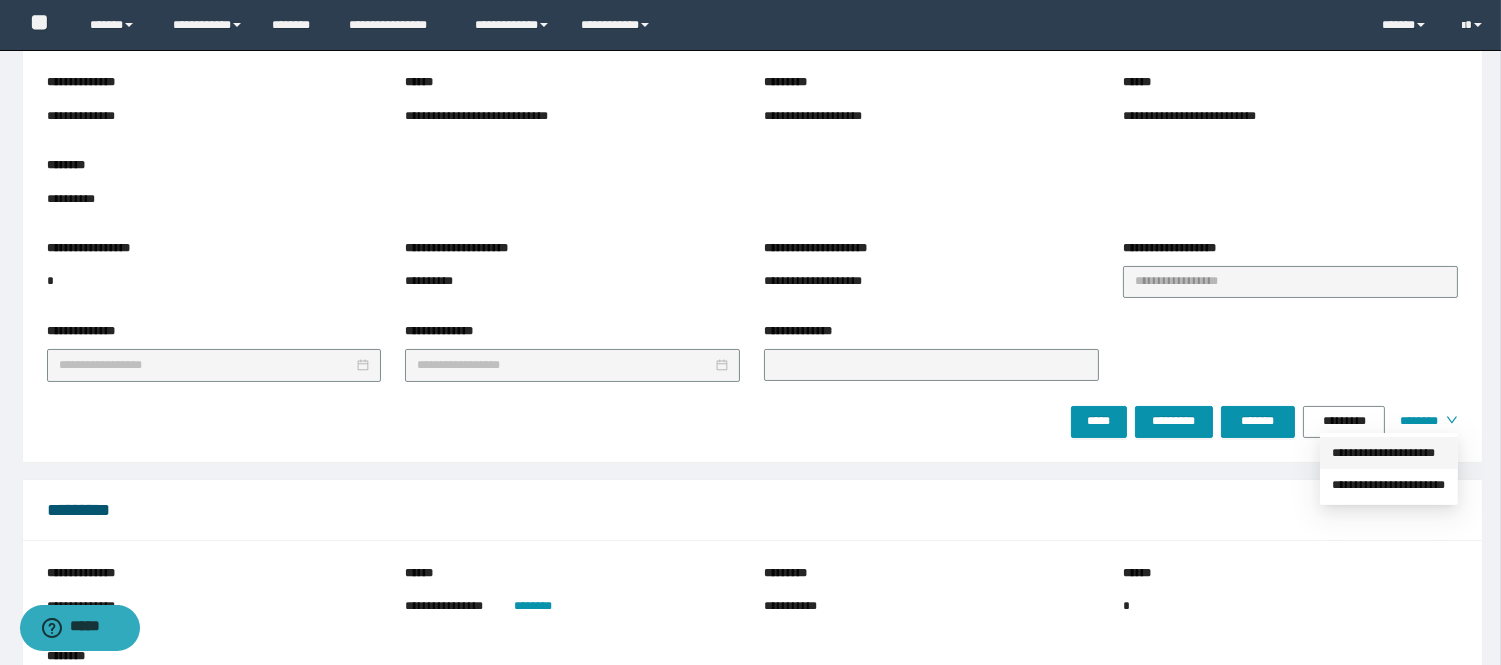 click on "**********" at bounding box center [1389, 453] 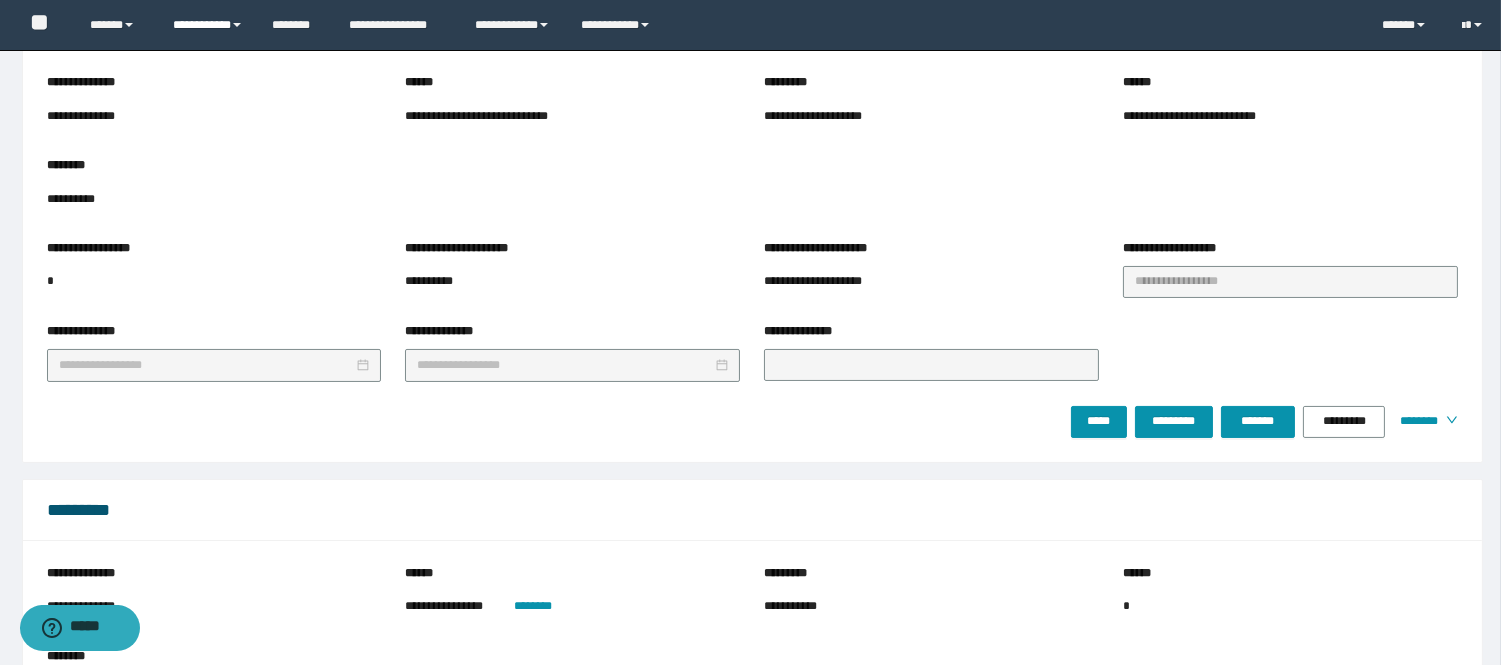click on "**********" at bounding box center (207, 25) 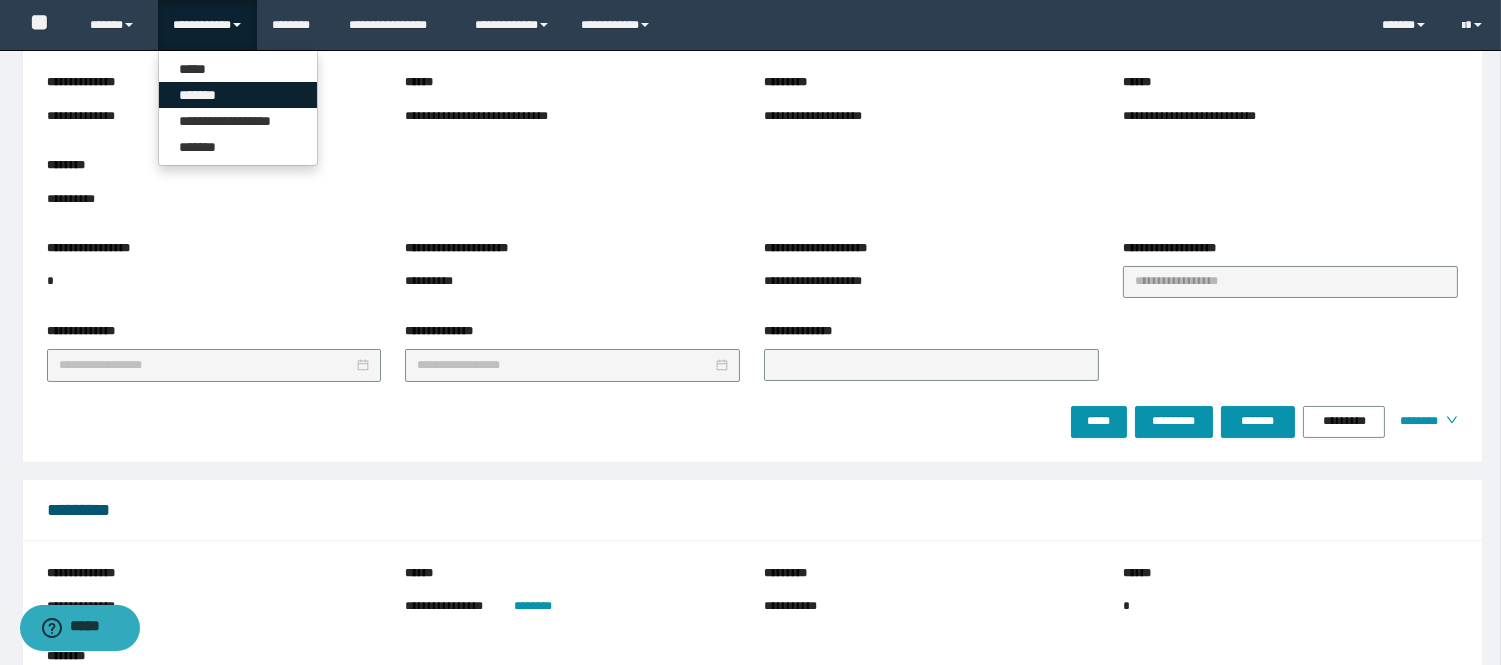 click on "*******" at bounding box center [238, 95] 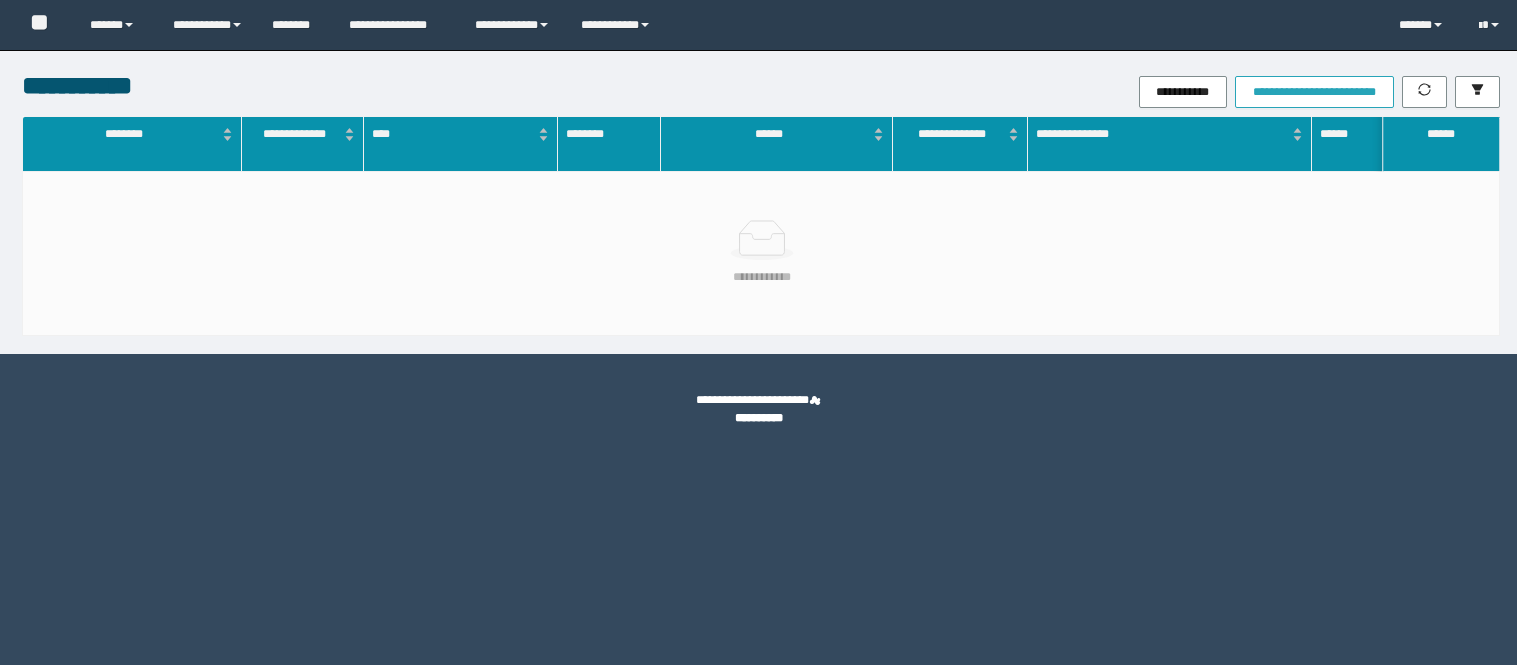 scroll, scrollTop: 0, scrollLeft: 0, axis: both 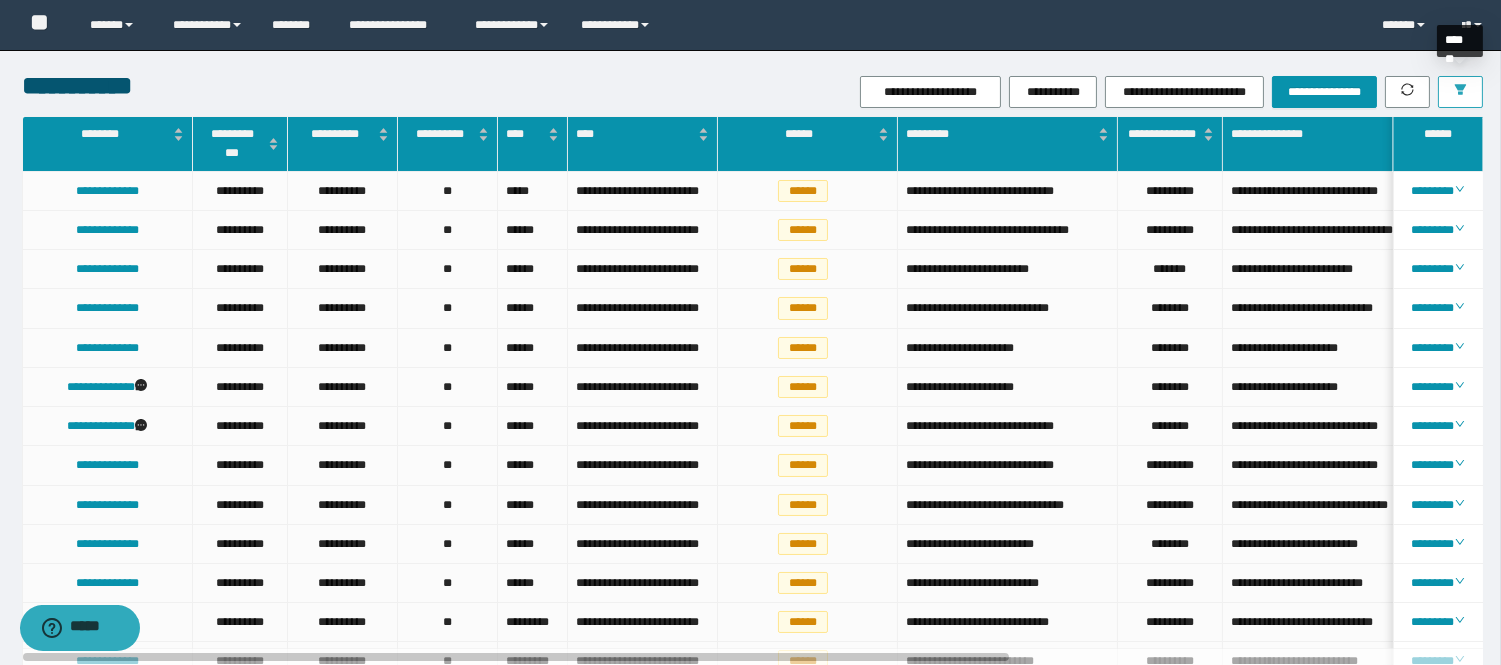 click 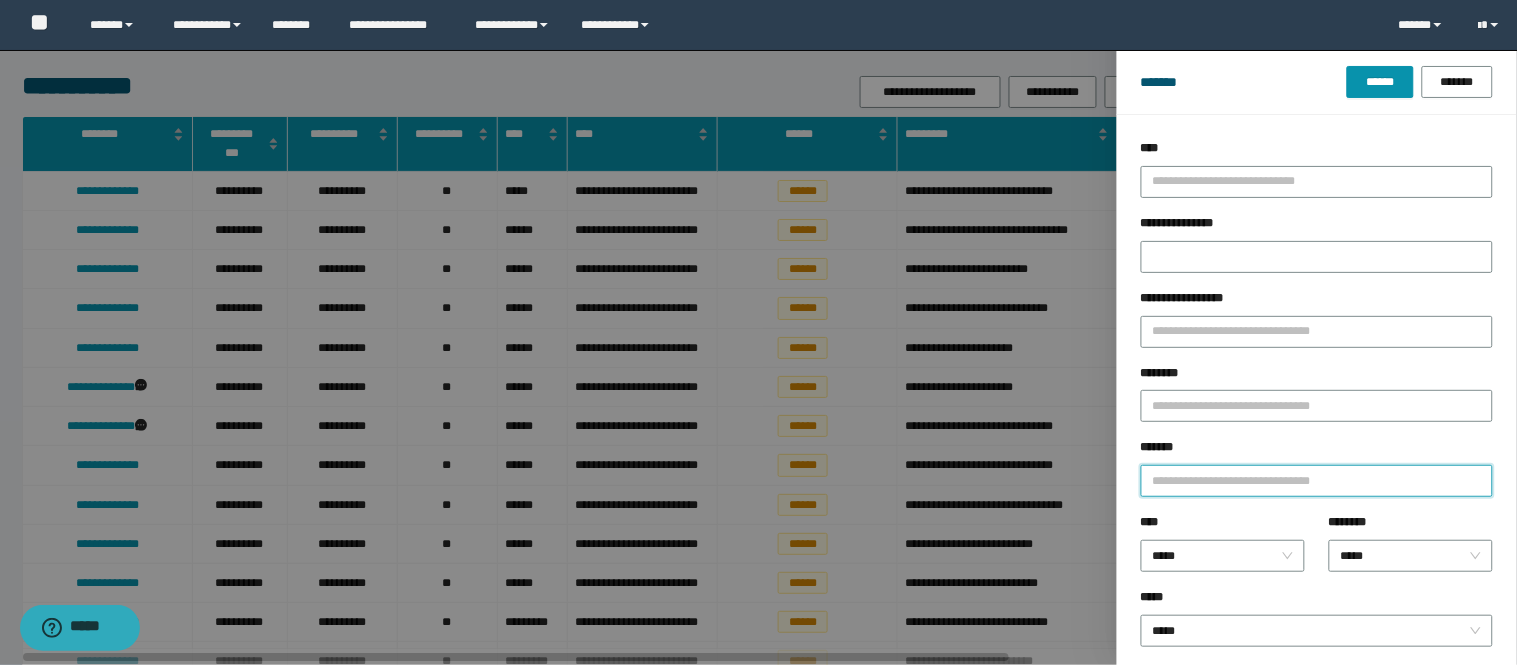 click on "*******" at bounding box center (1317, 481) 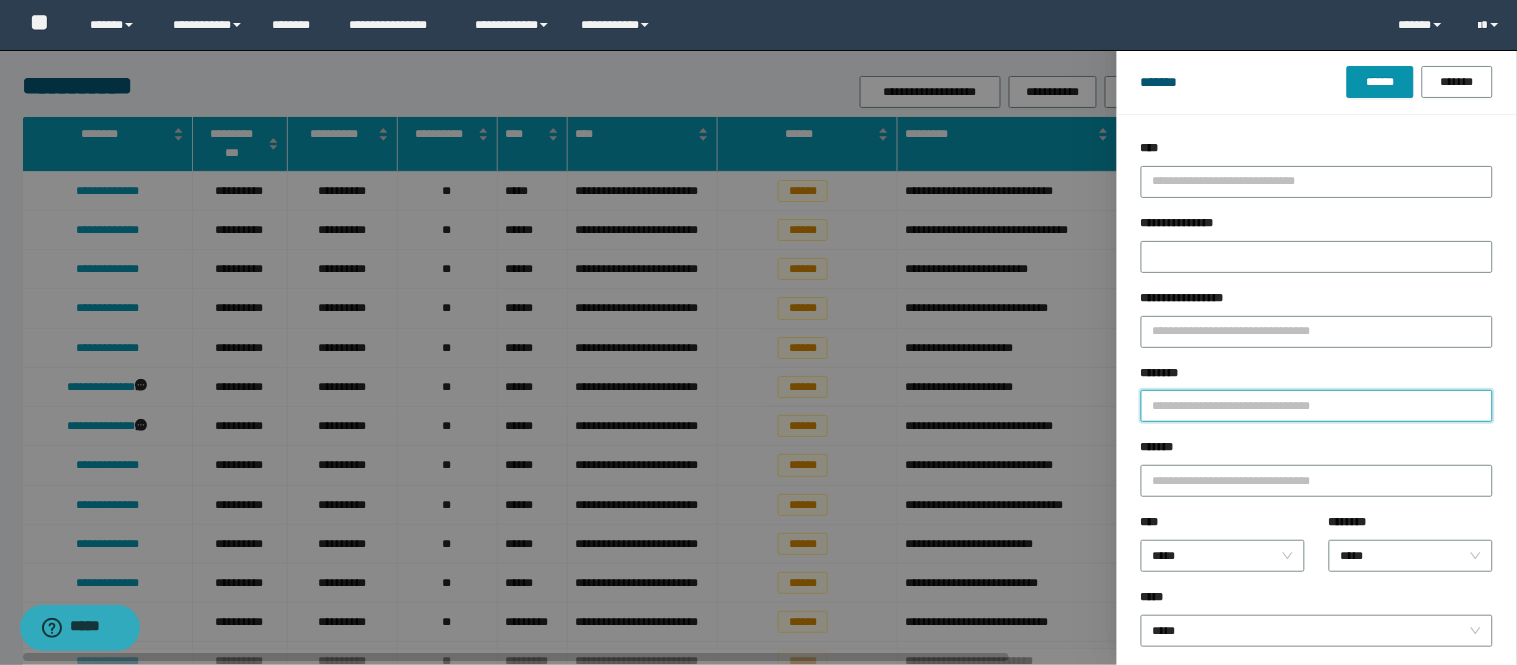 click on "********" at bounding box center [1317, 406] 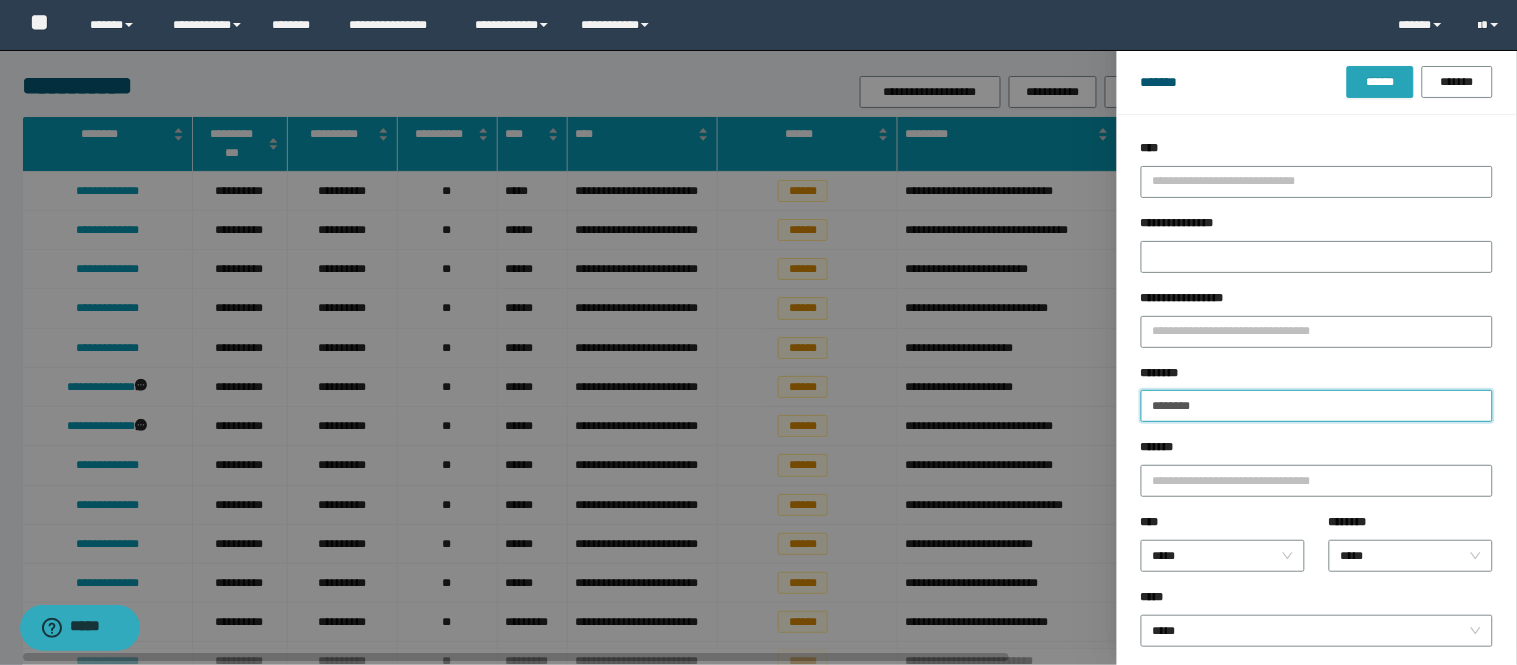 type on "********" 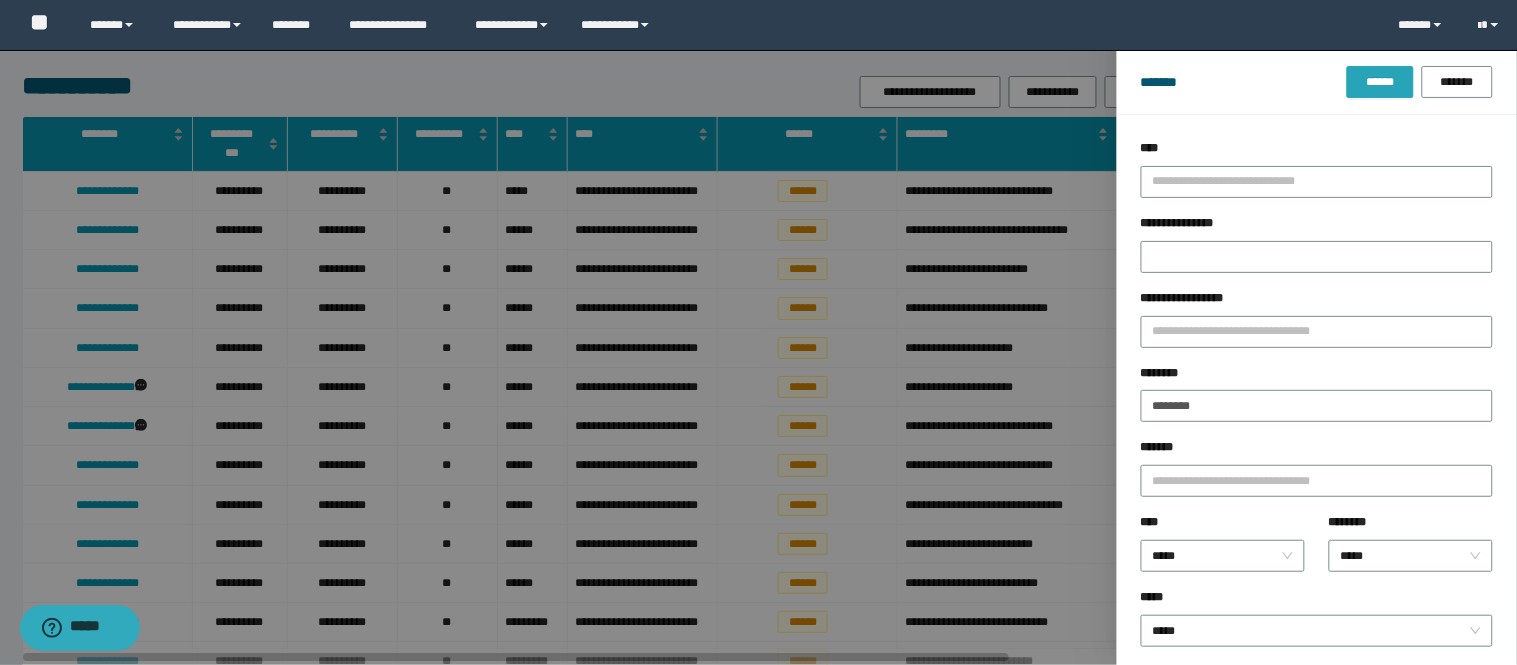 click on "******" at bounding box center (1380, 82) 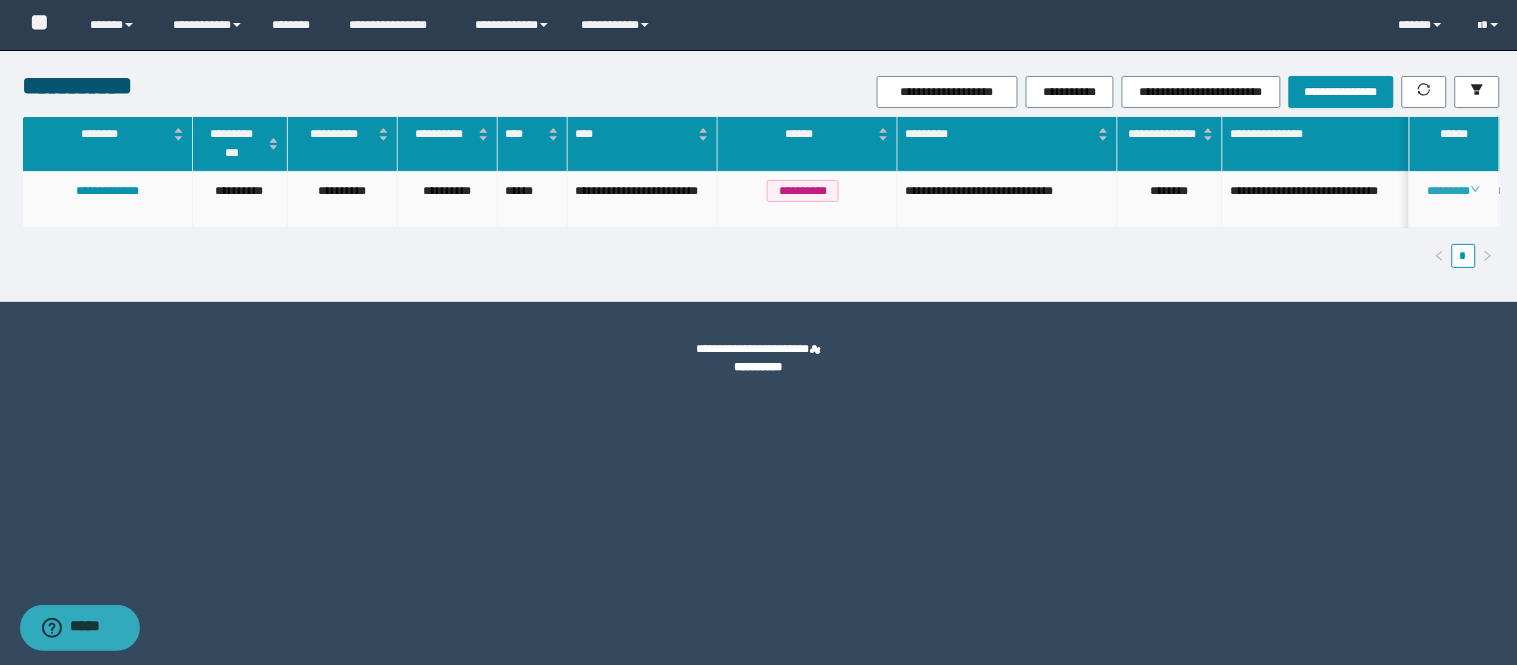 click on "********" at bounding box center (1454, 191) 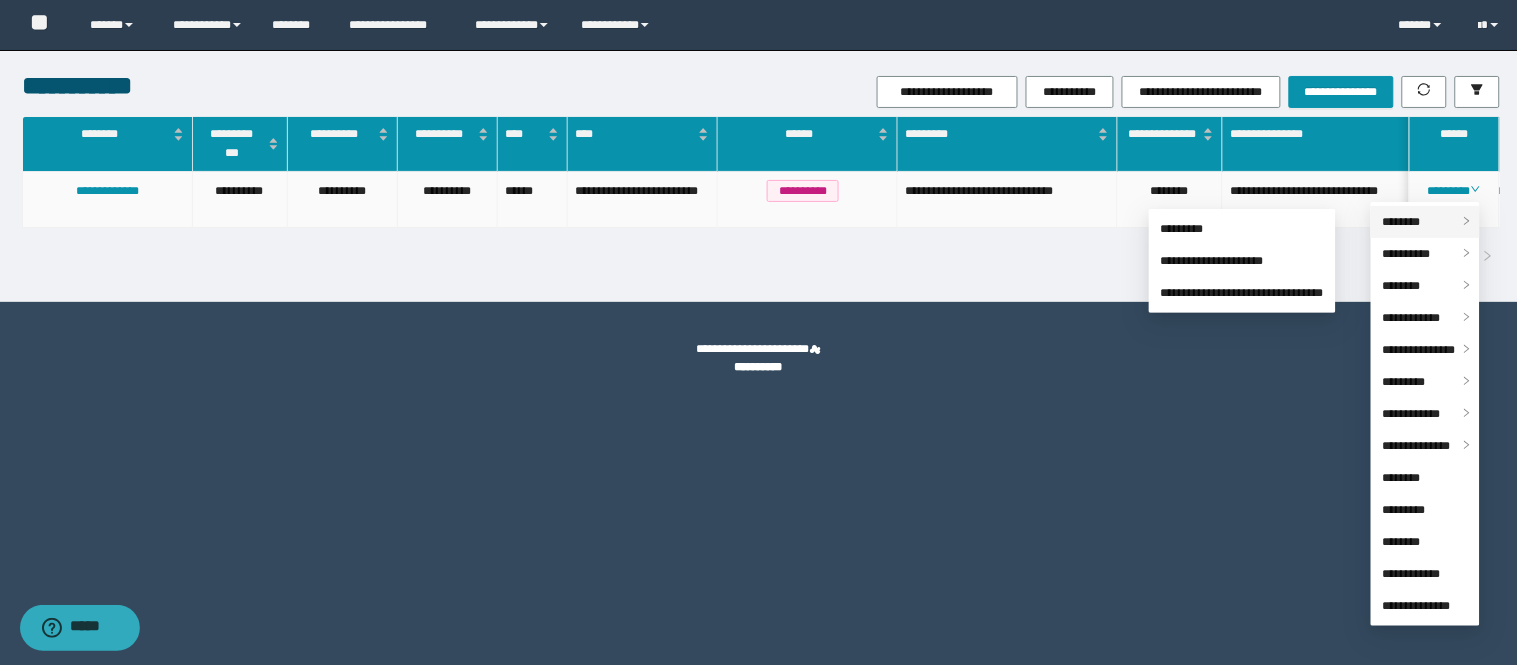 click on "********" at bounding box center [1425, 222] 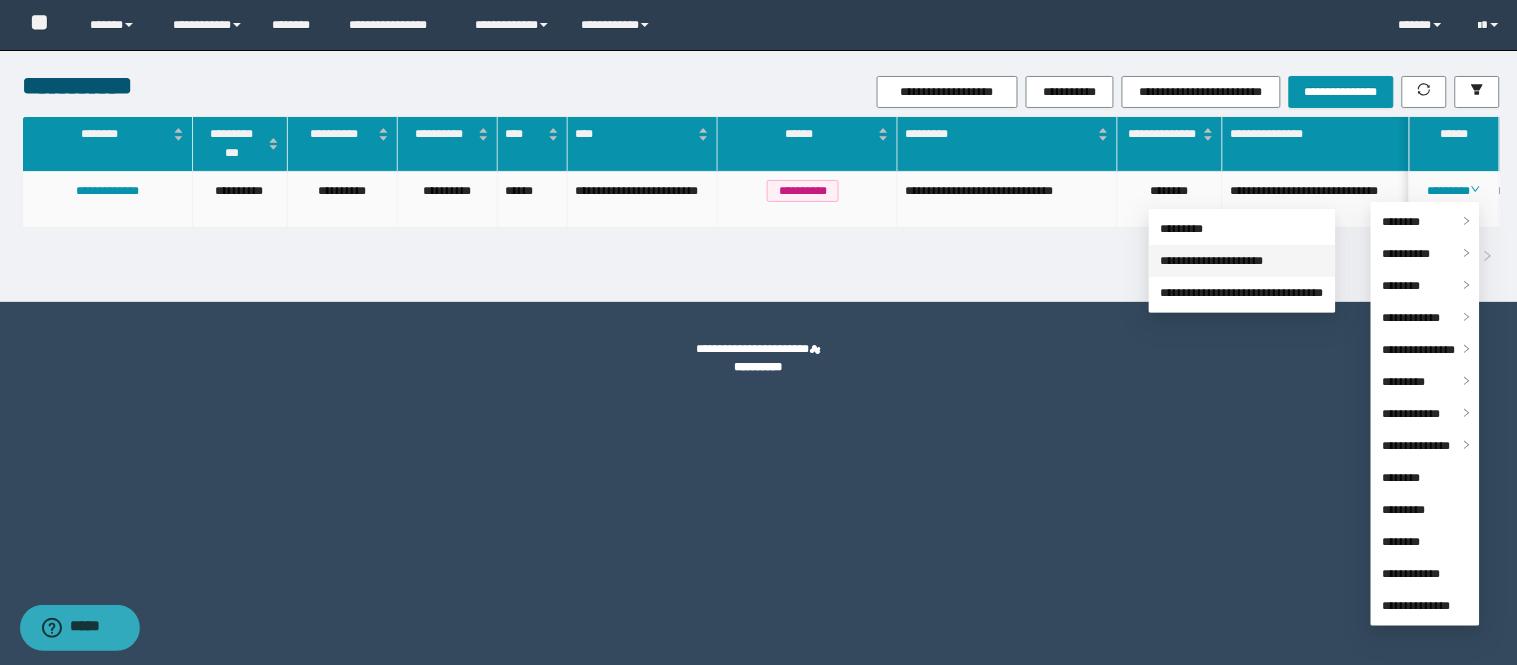 click on "**********" at bounding box center [1212, 261] 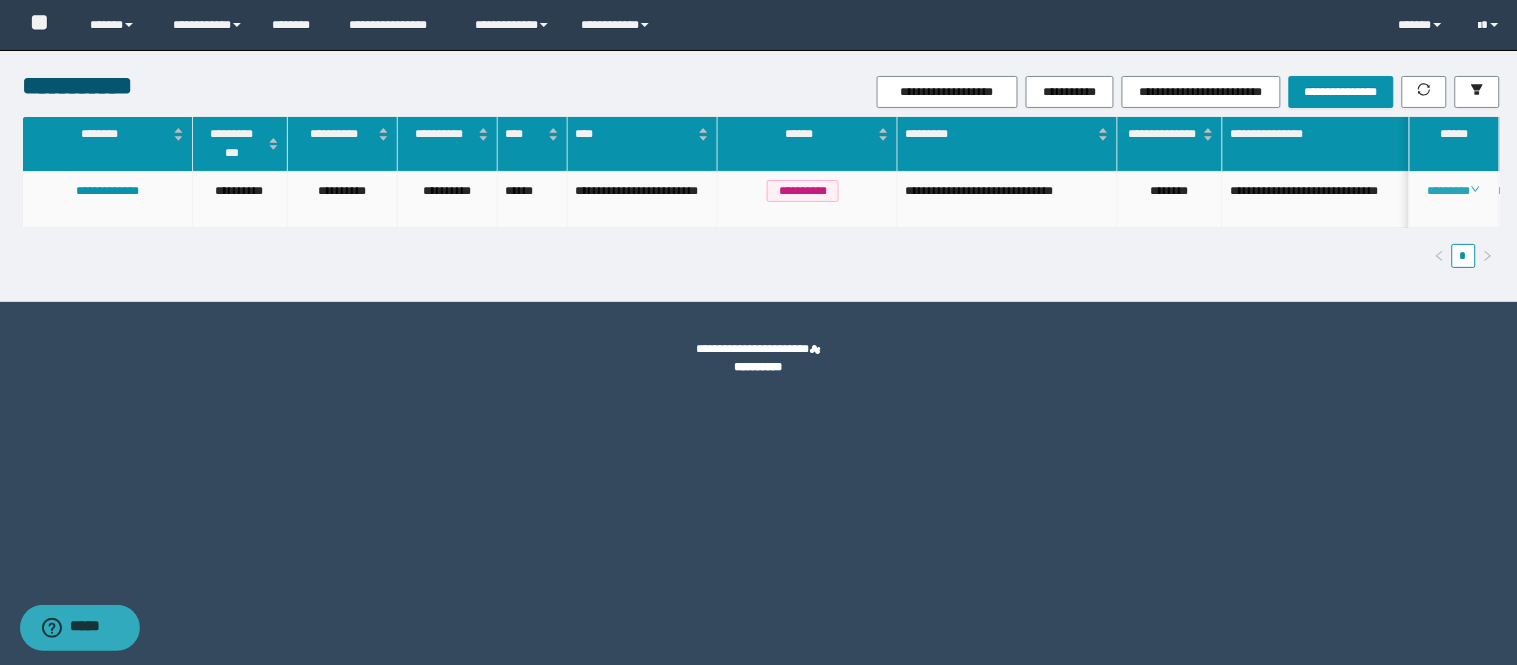 click on "********" at bounding box center (1454, 191) 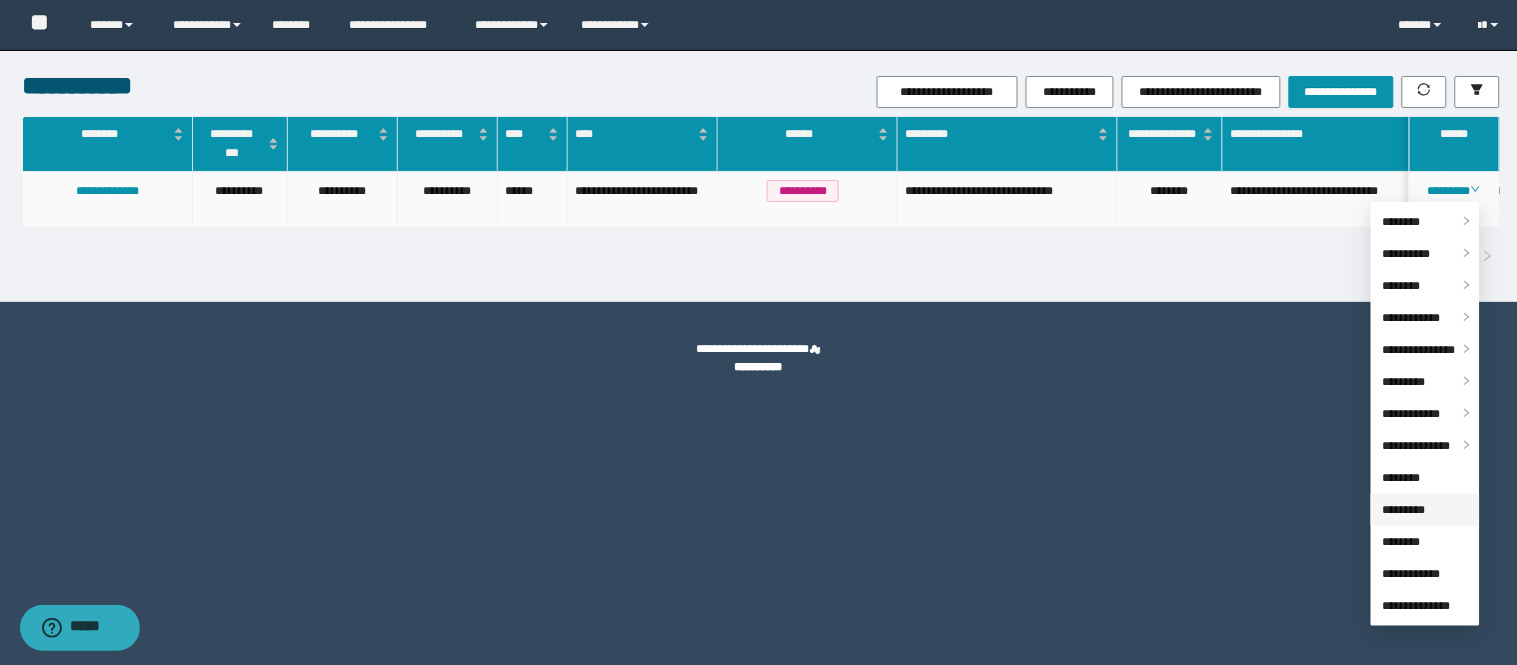 click on "*********" at bounding box center (1404, 510) 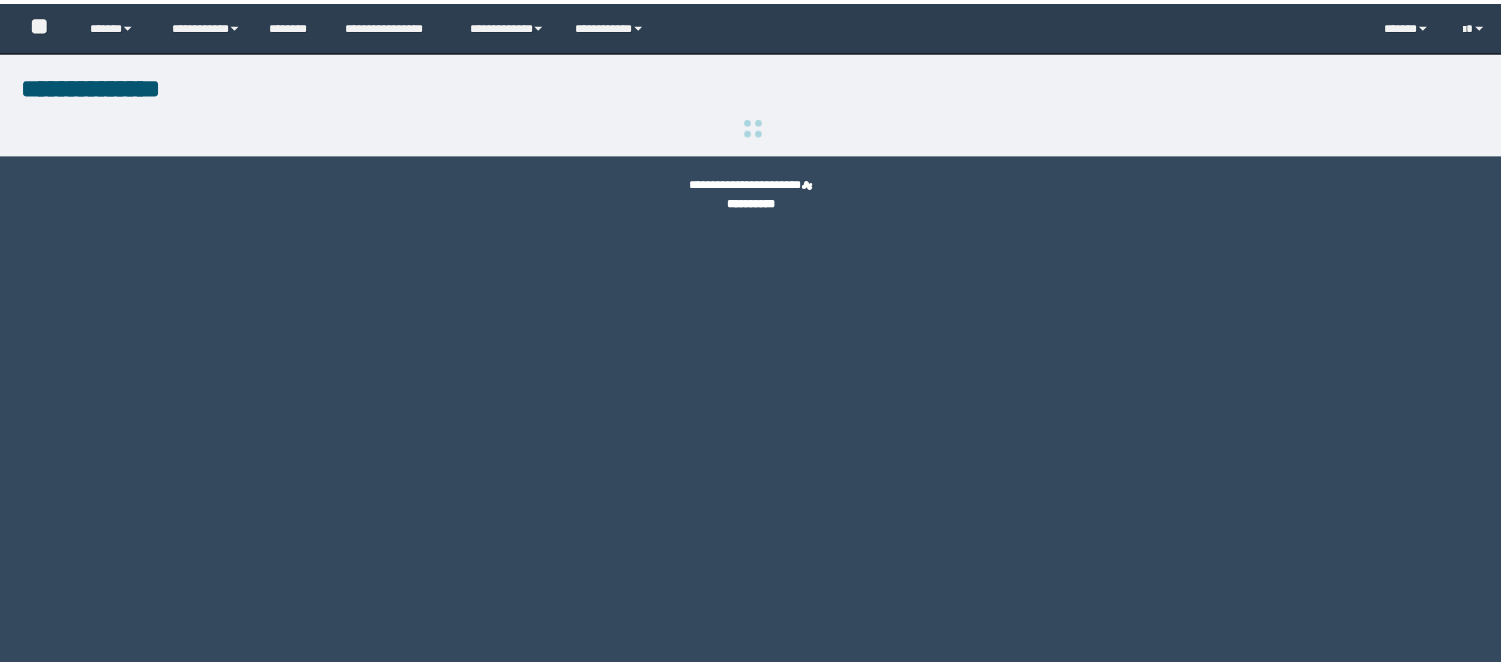 scroll, scrollTop: 0, scrollLeft: 0, axis: both 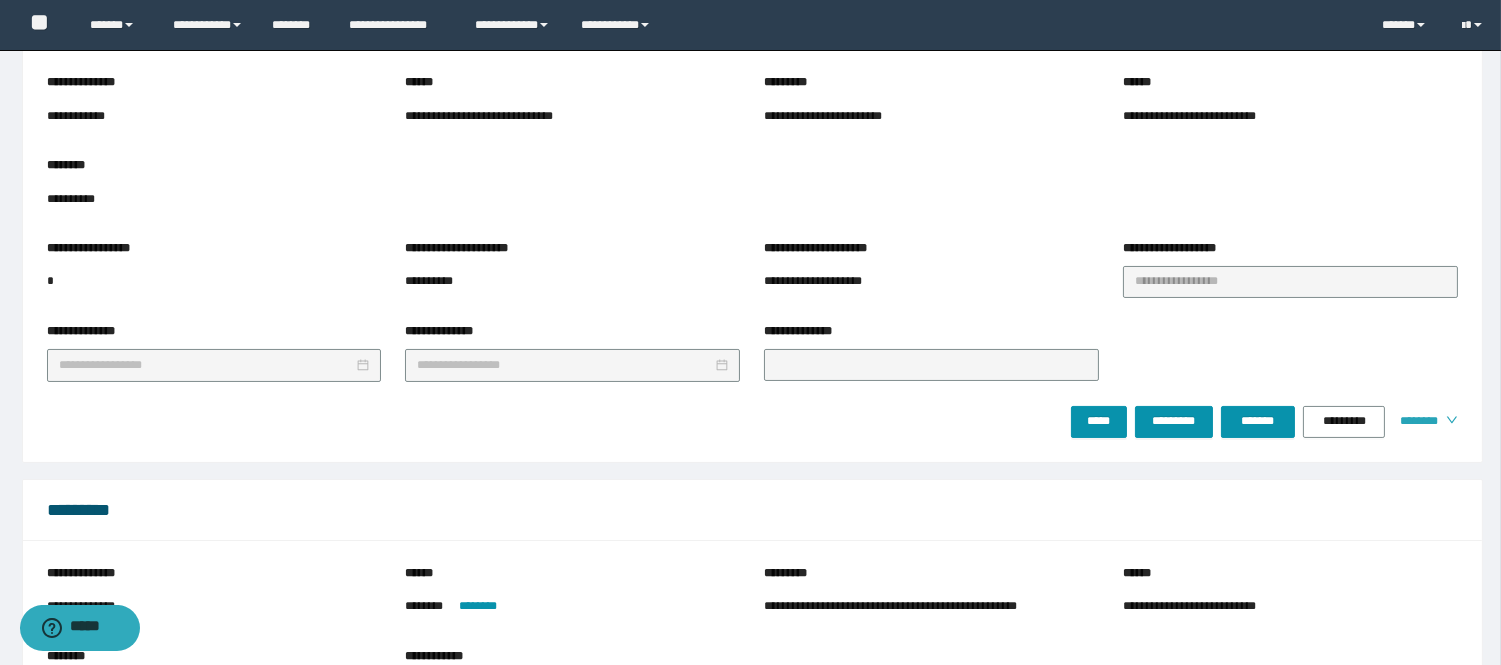 click on "********" at bounding box center (1415, 421) 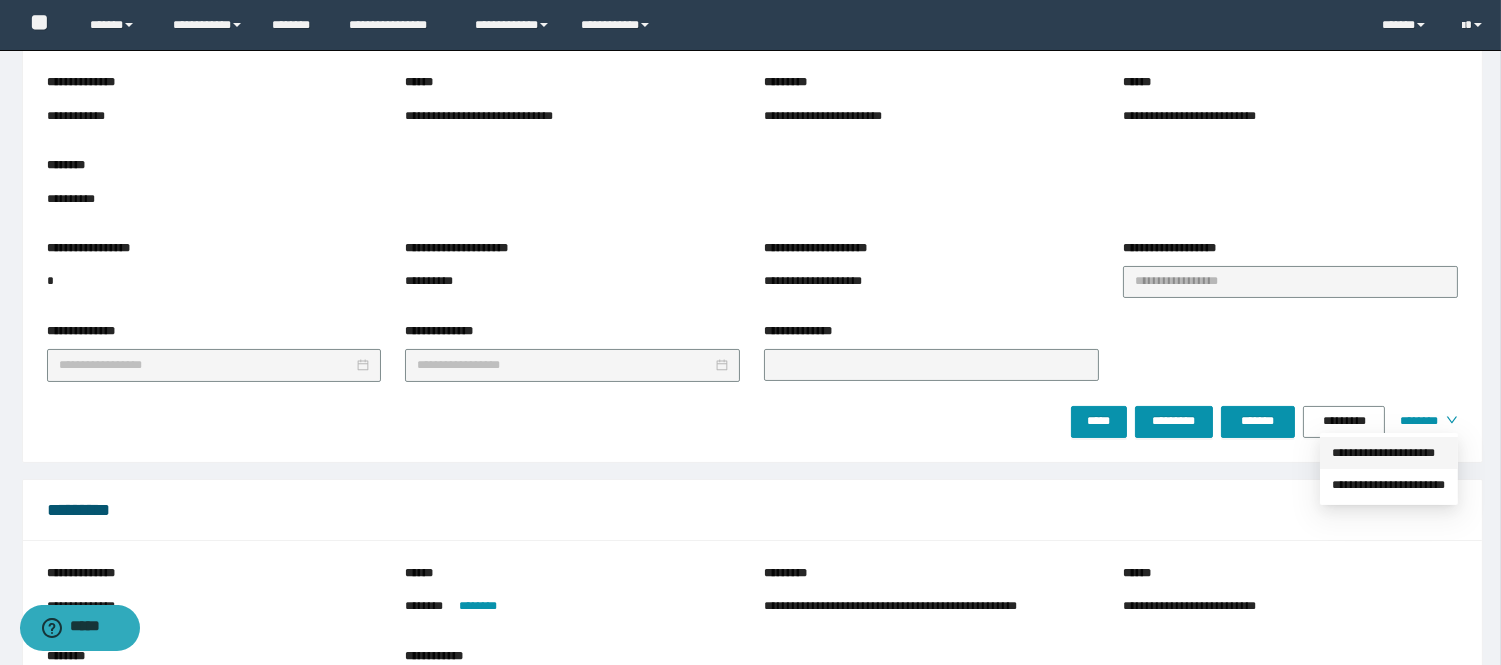 click on "**********" at bounding box center [1389, 453] 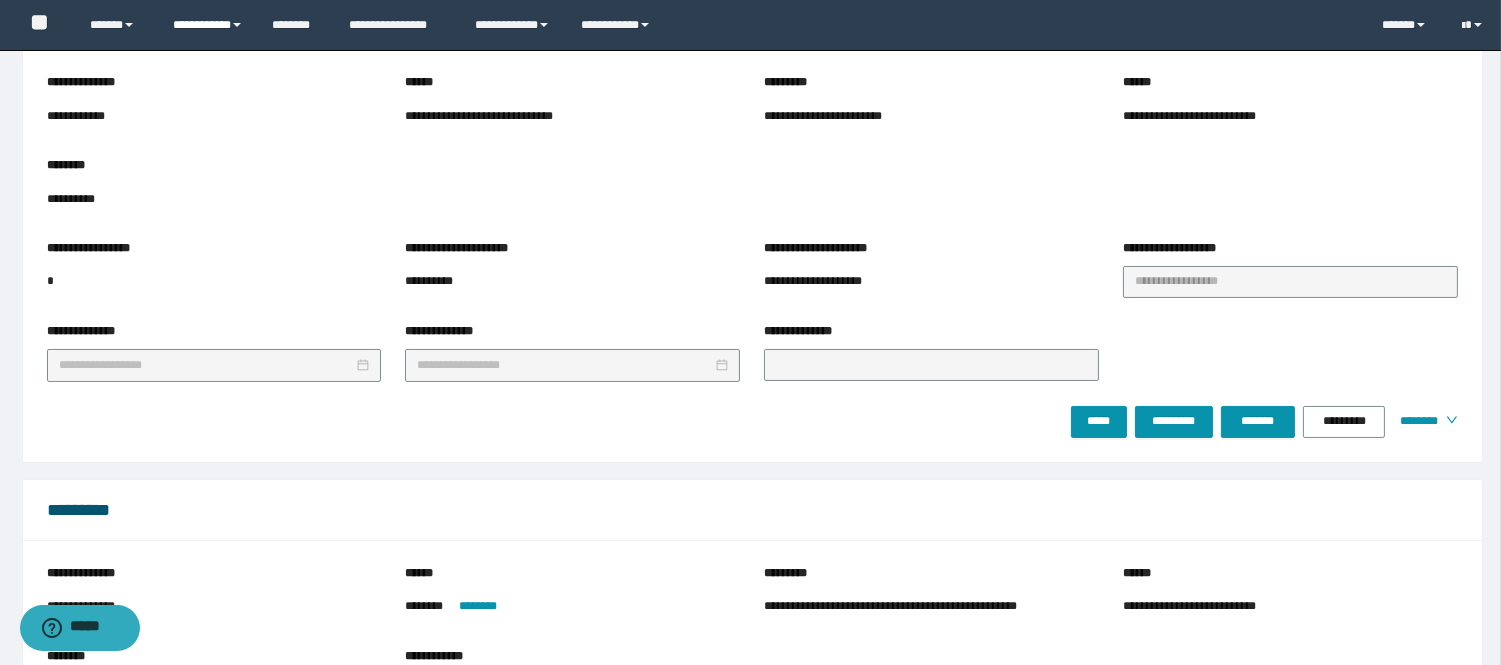 click on "**********" at bounding box center [207, 25] 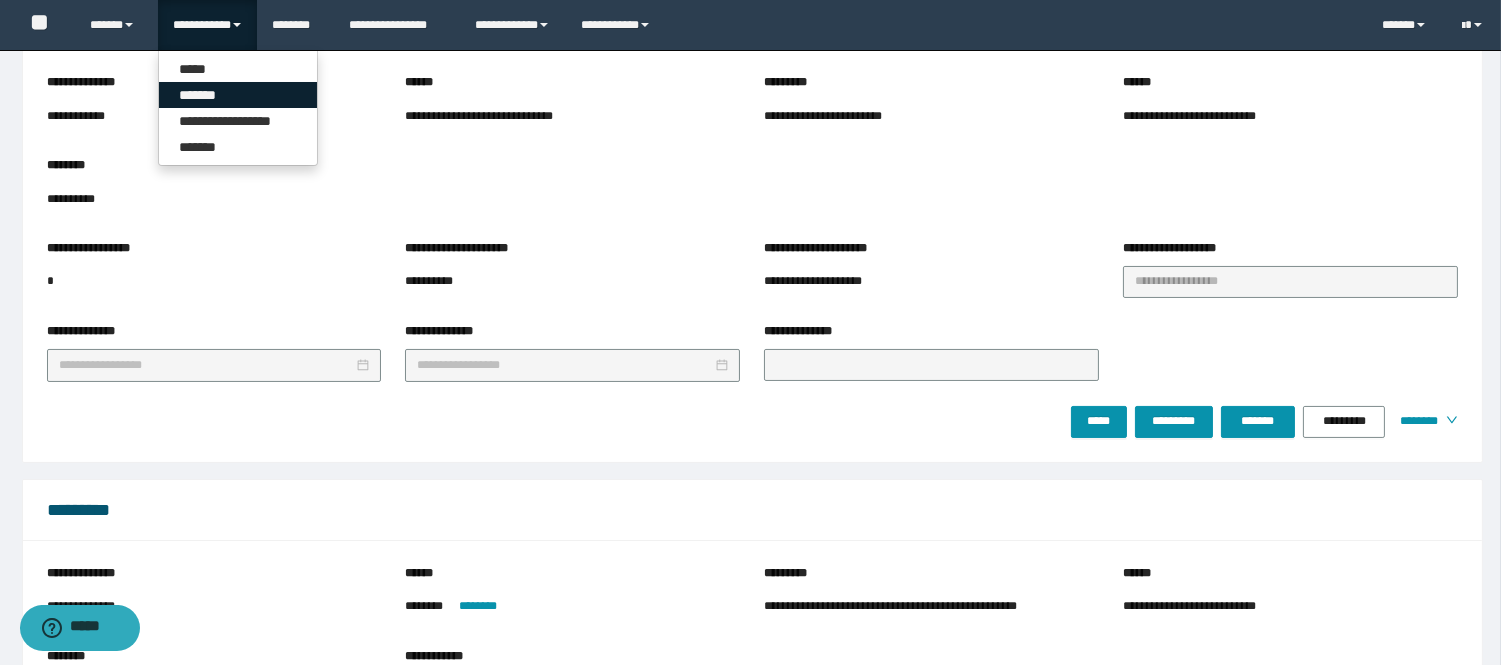 click on "*******" at bounding box center (238, 95) 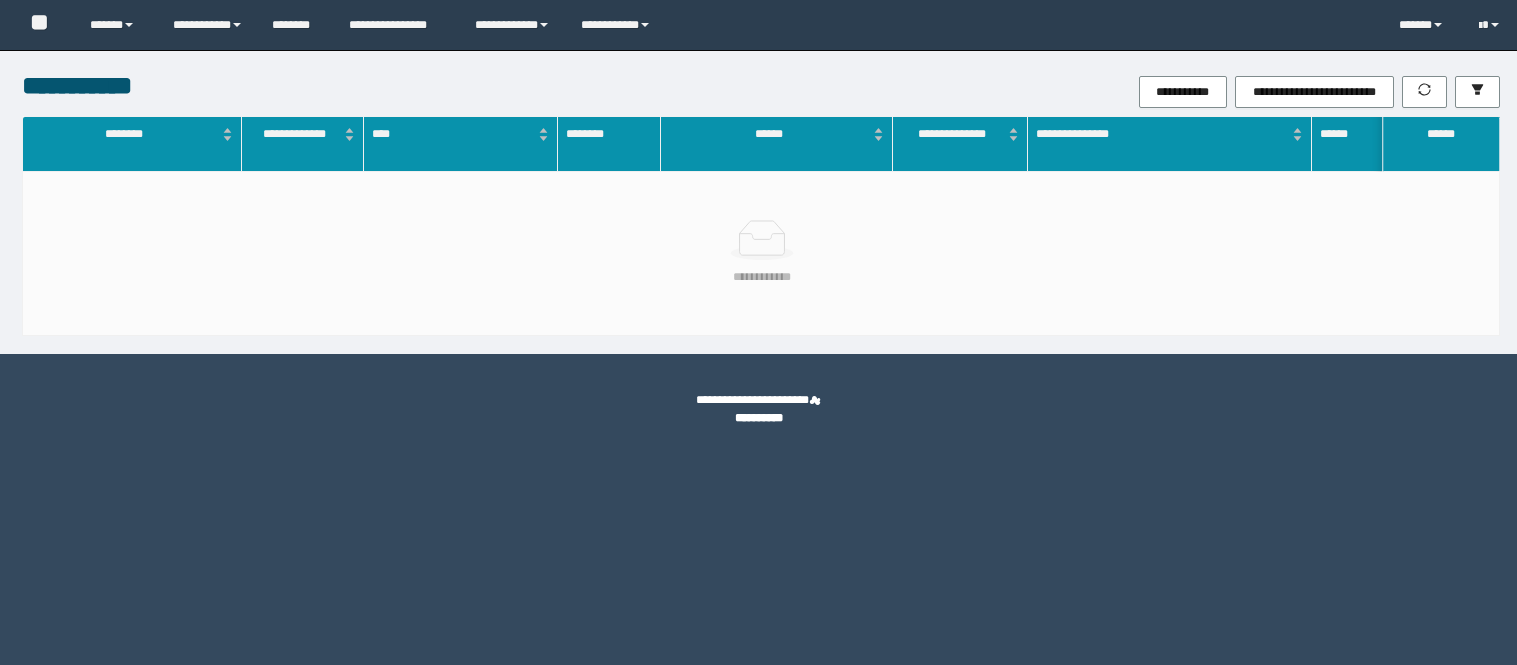 scroll, scrollTop: 0, scrollLeft: 0, axis: both 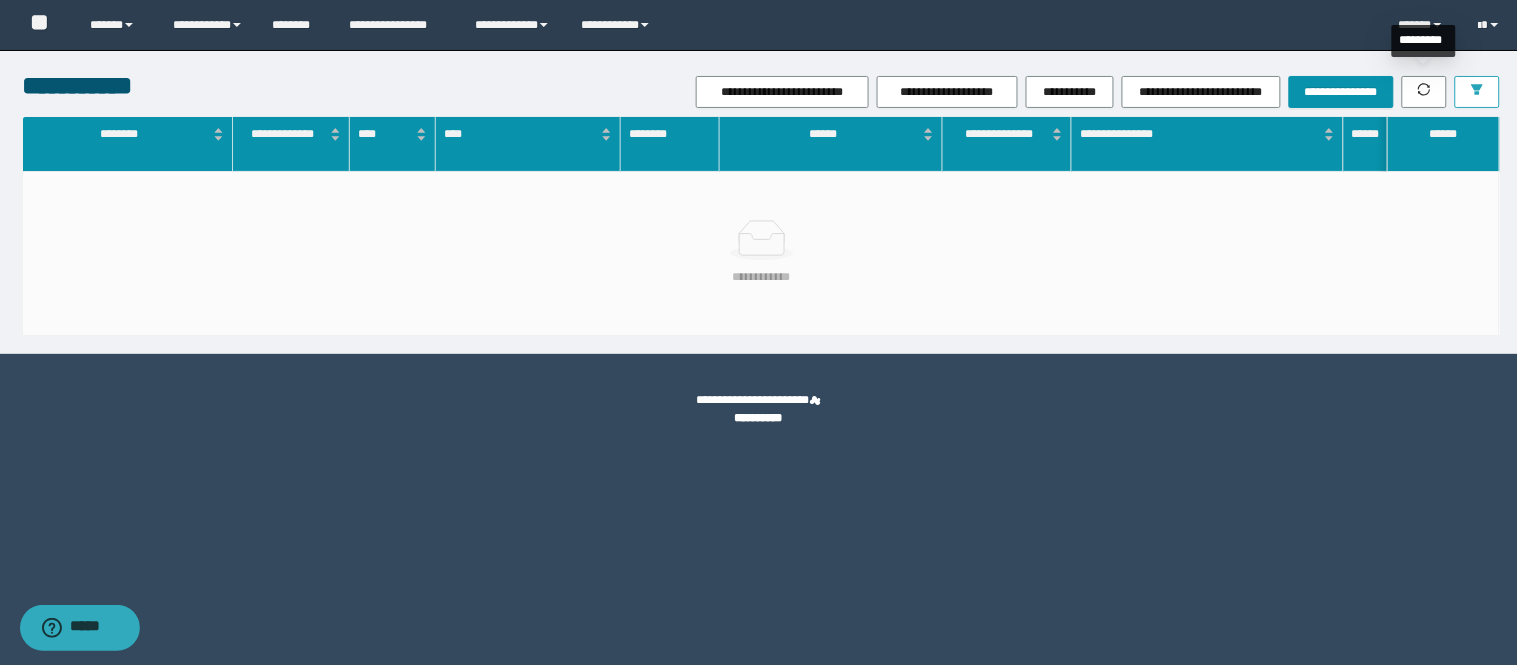 click 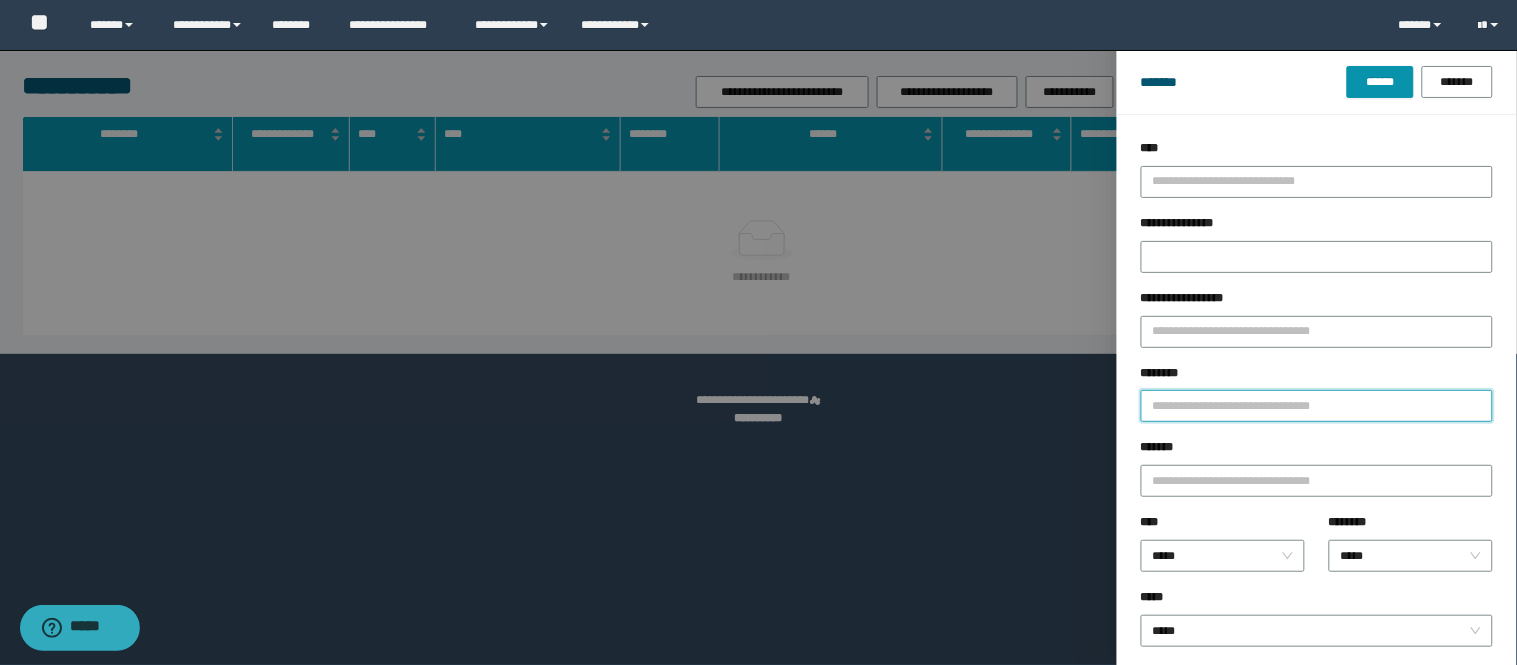 click on "********" at bounding box center (1317, 406) 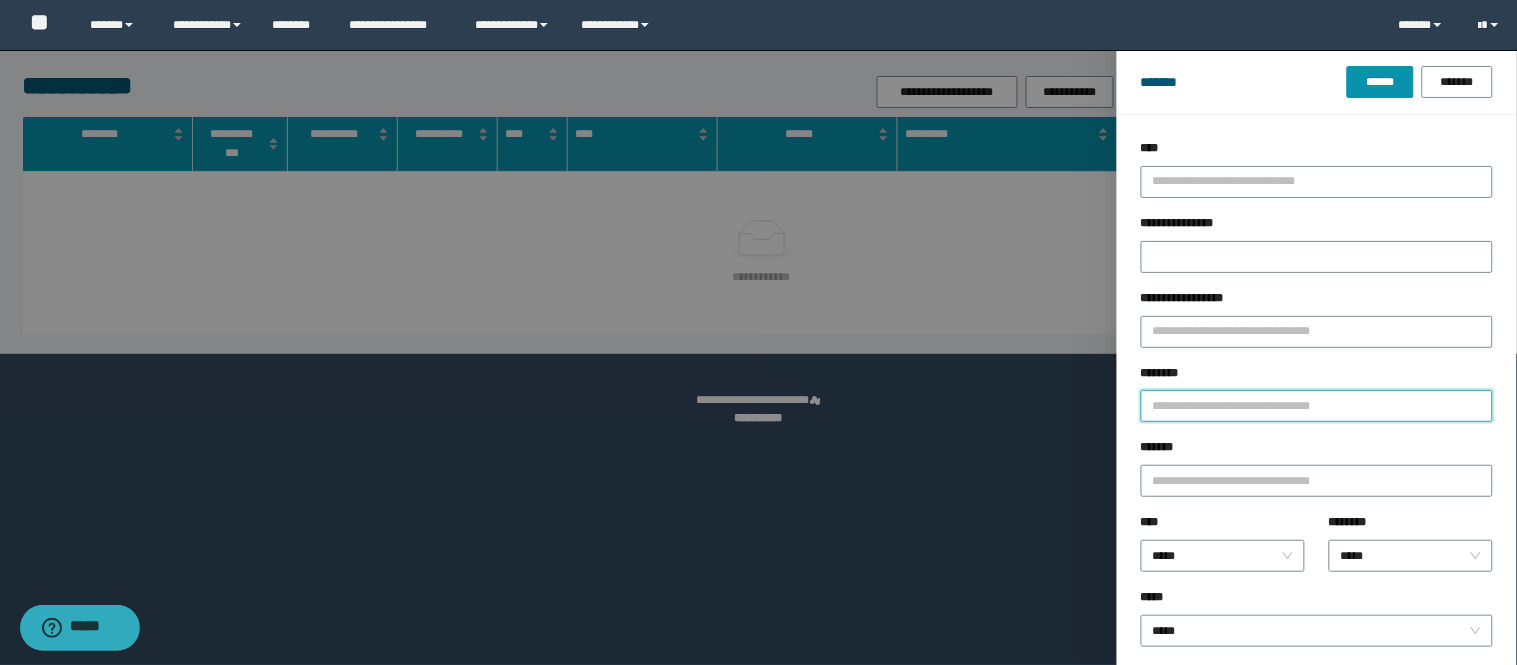 paste on "********" 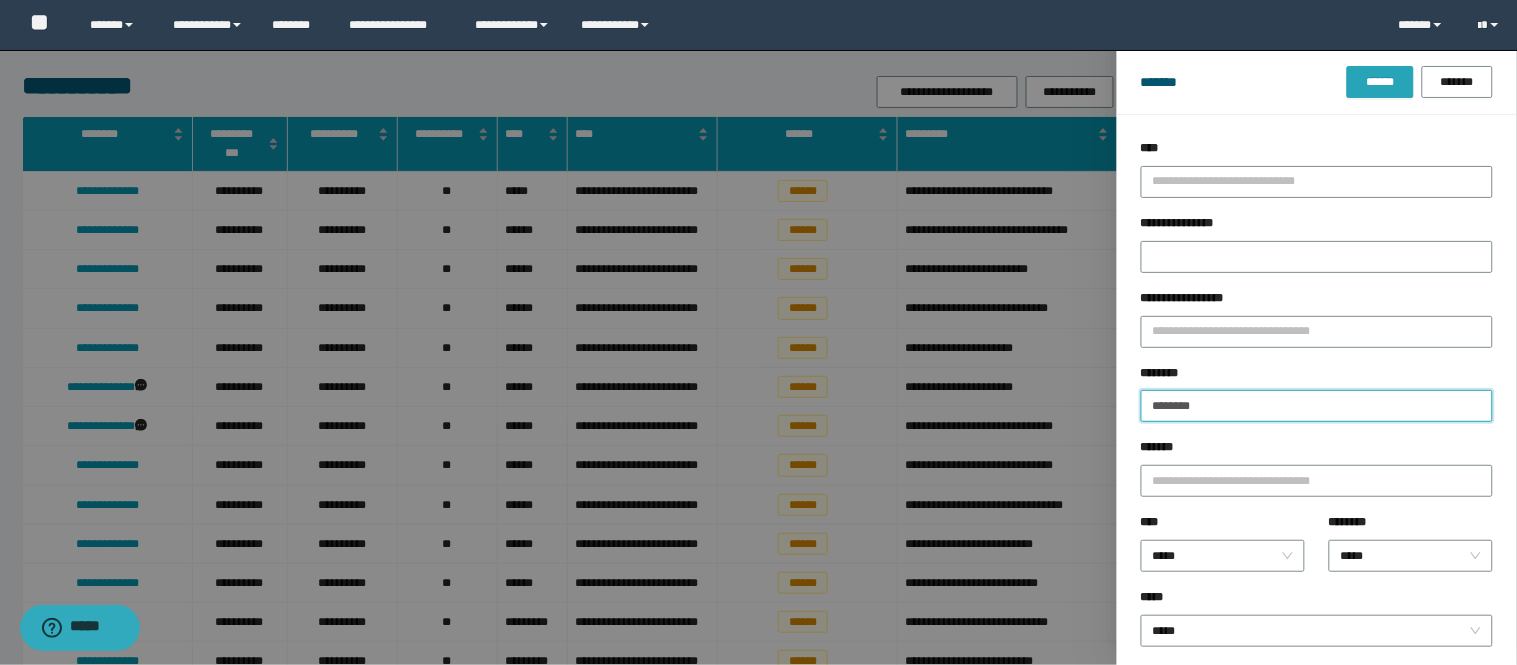 type on "********" 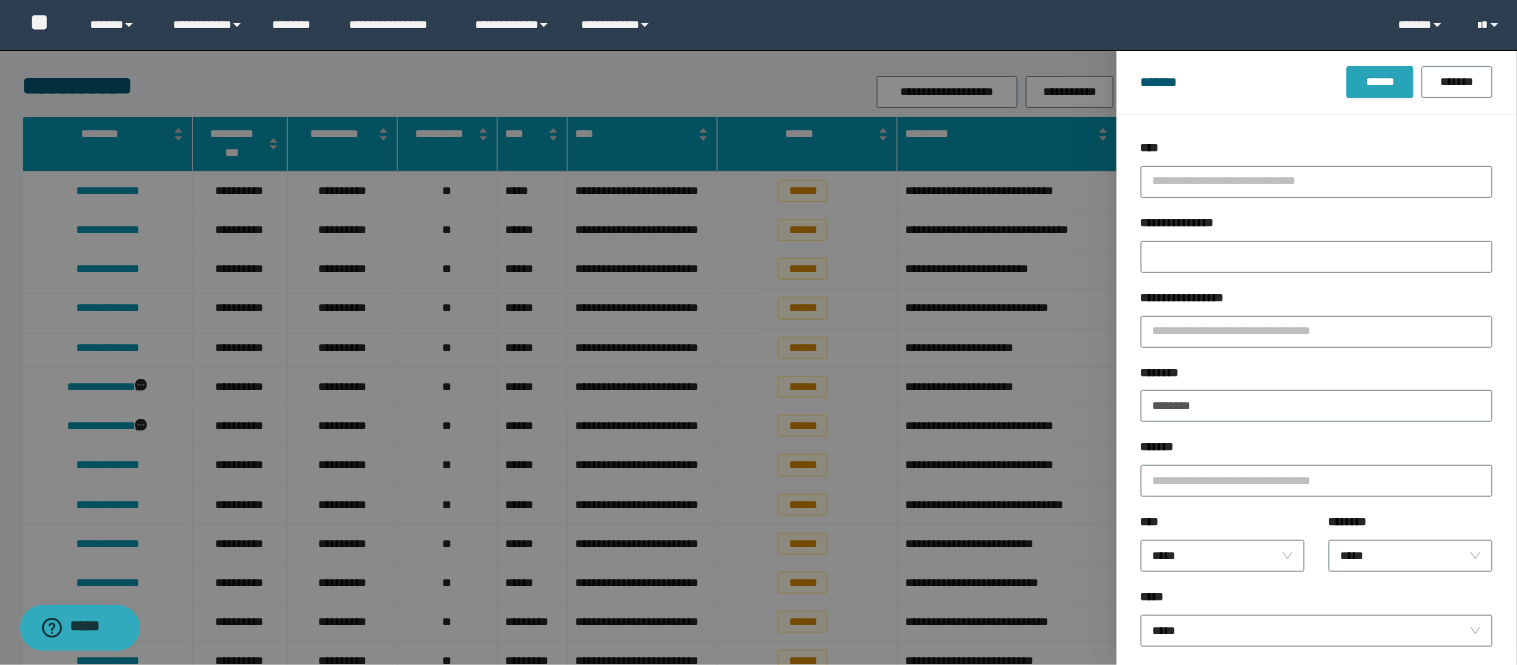 click on "******" at bounding box center [1380, 82] 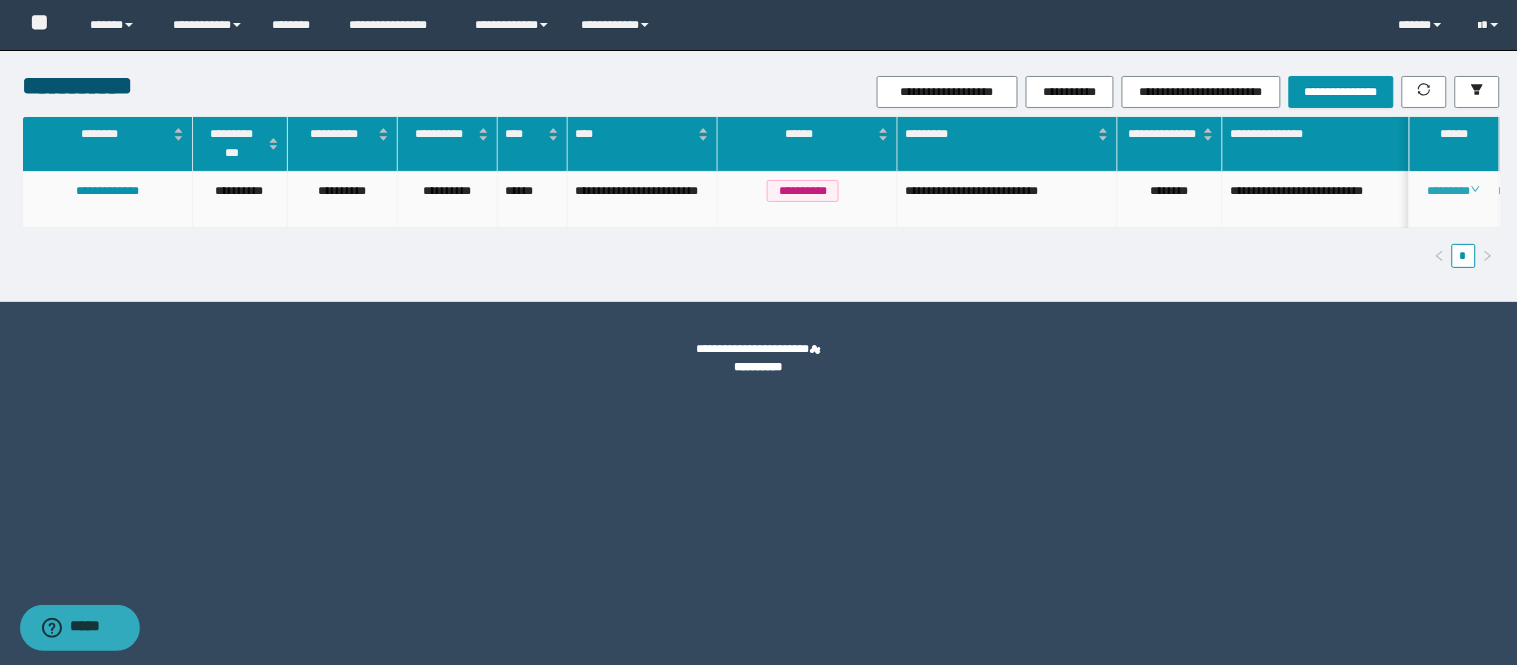 click on "********" at bounding box center [1454, 191] 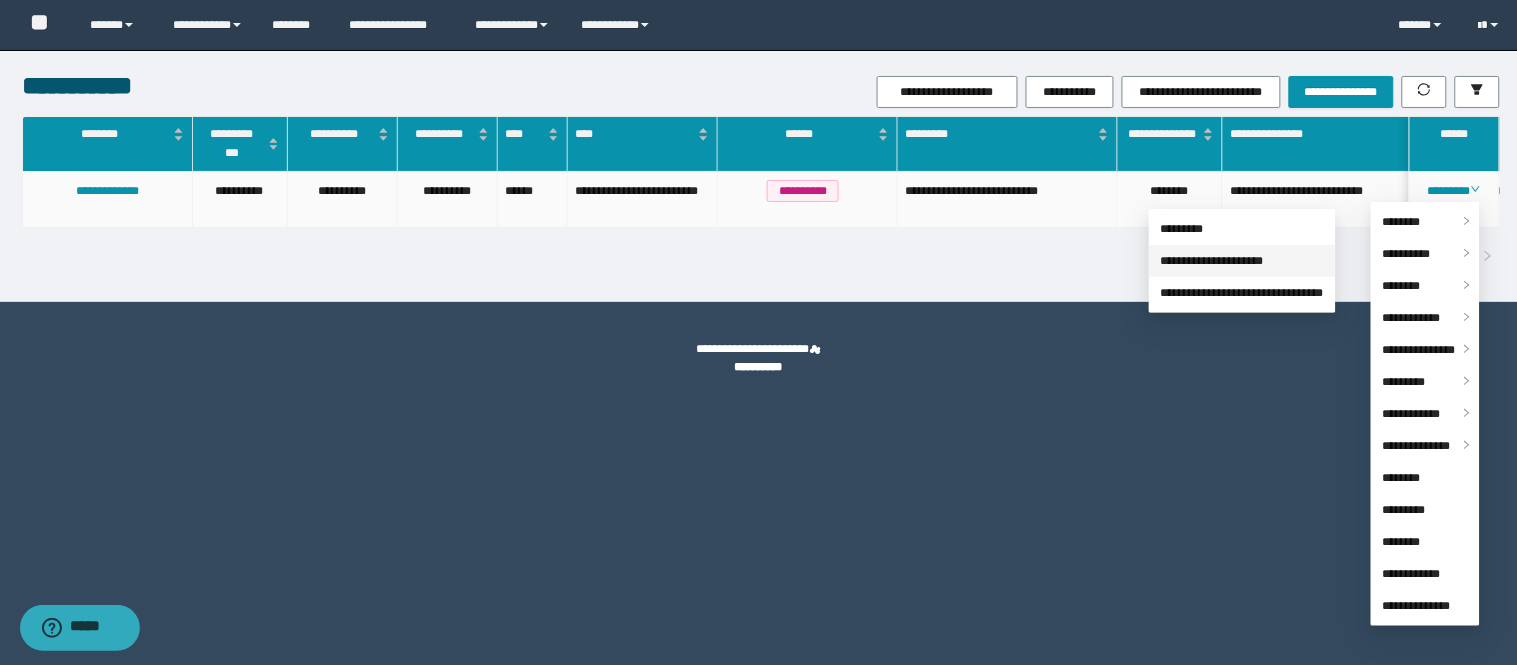 click on "**********" at bounding box center (1212, 261) 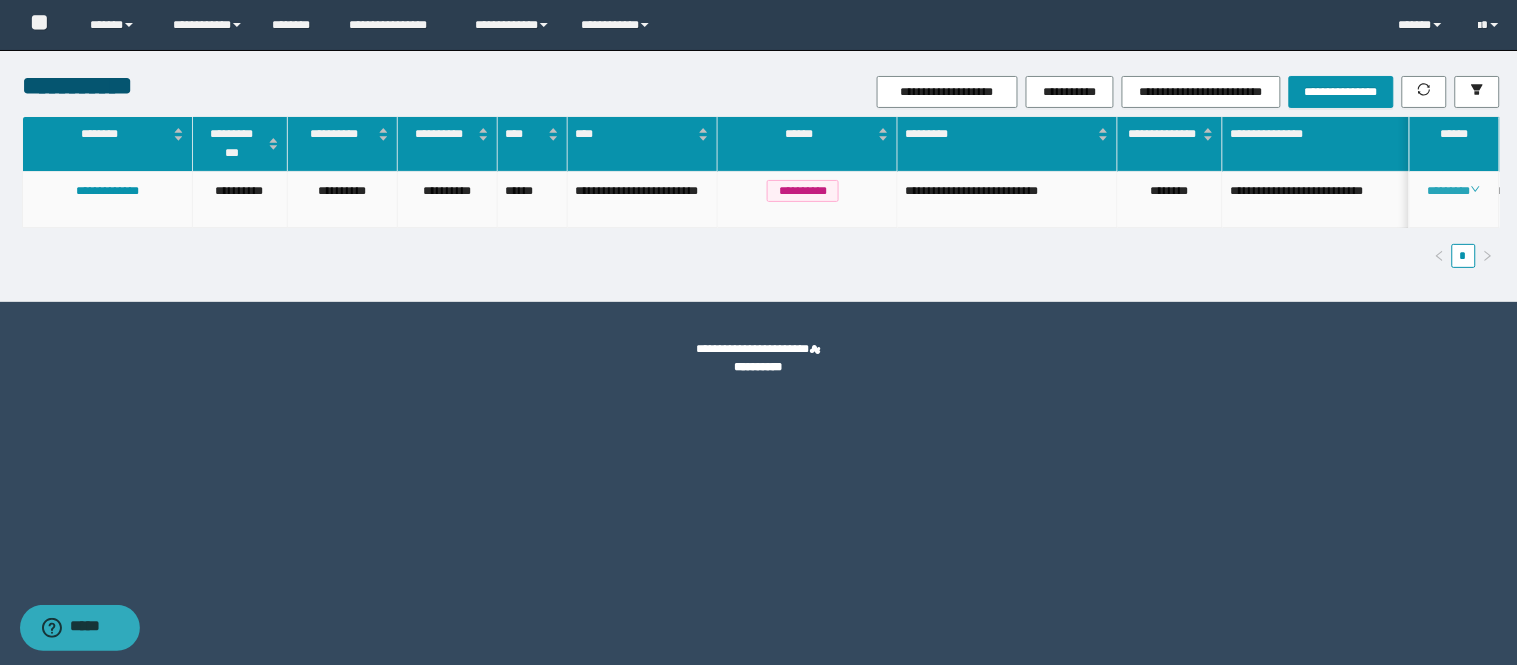 click on "********" at bounding box center (1454, 191) 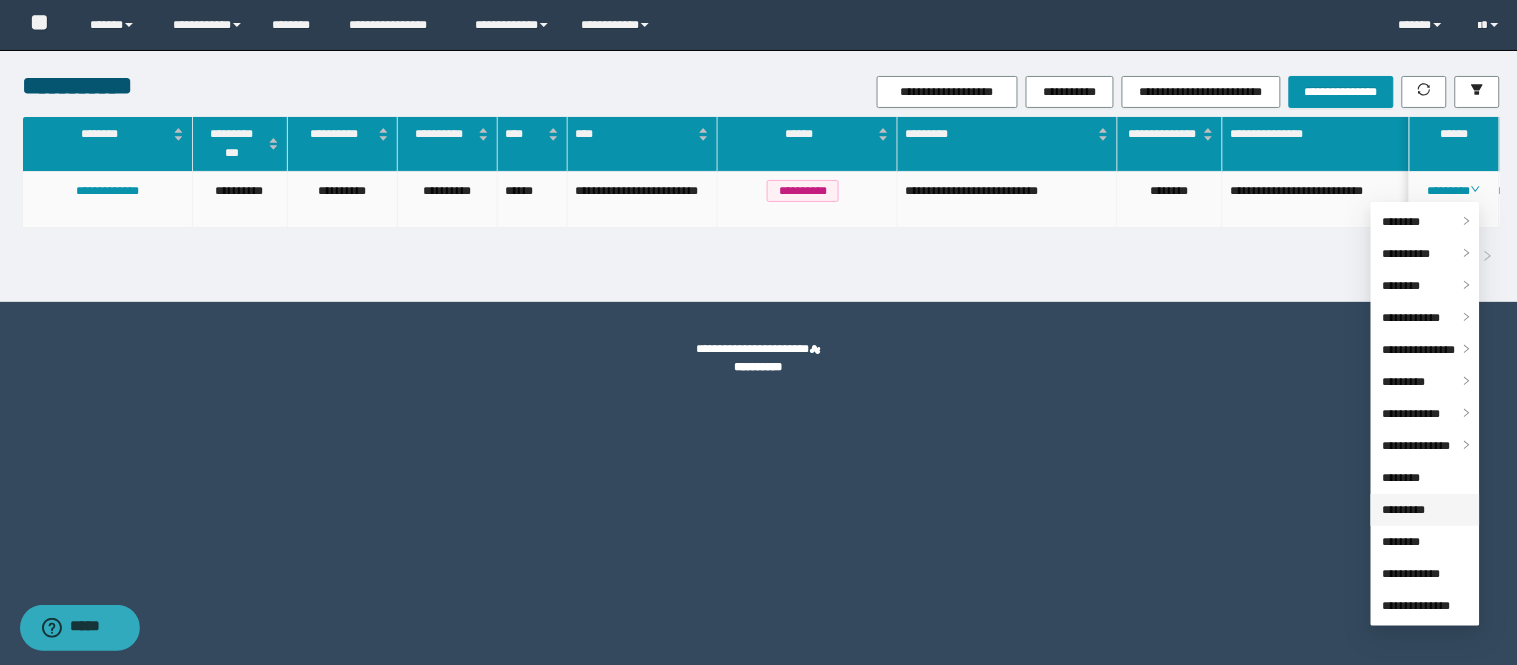 click on "*********" at bounding box center (1404, 510) 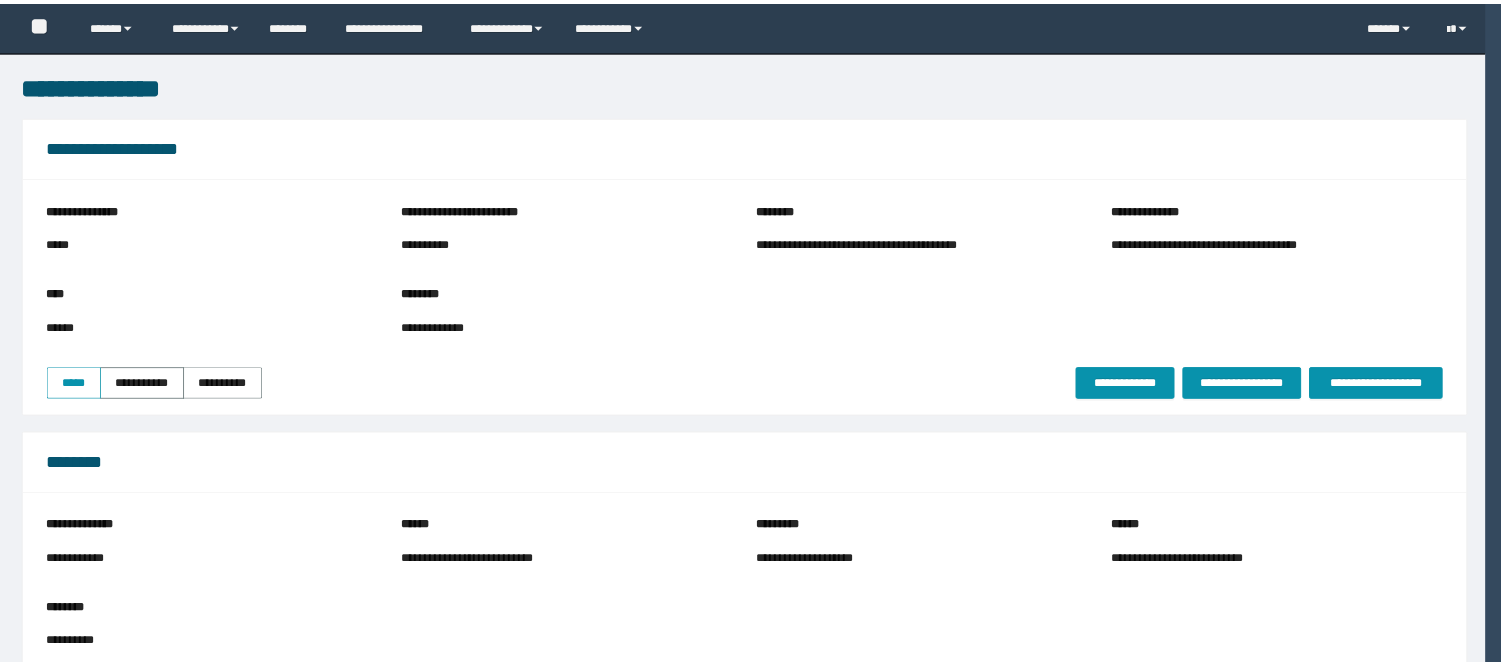 scroll, scrollTop: 0, scrollLeft: 0, axis: both 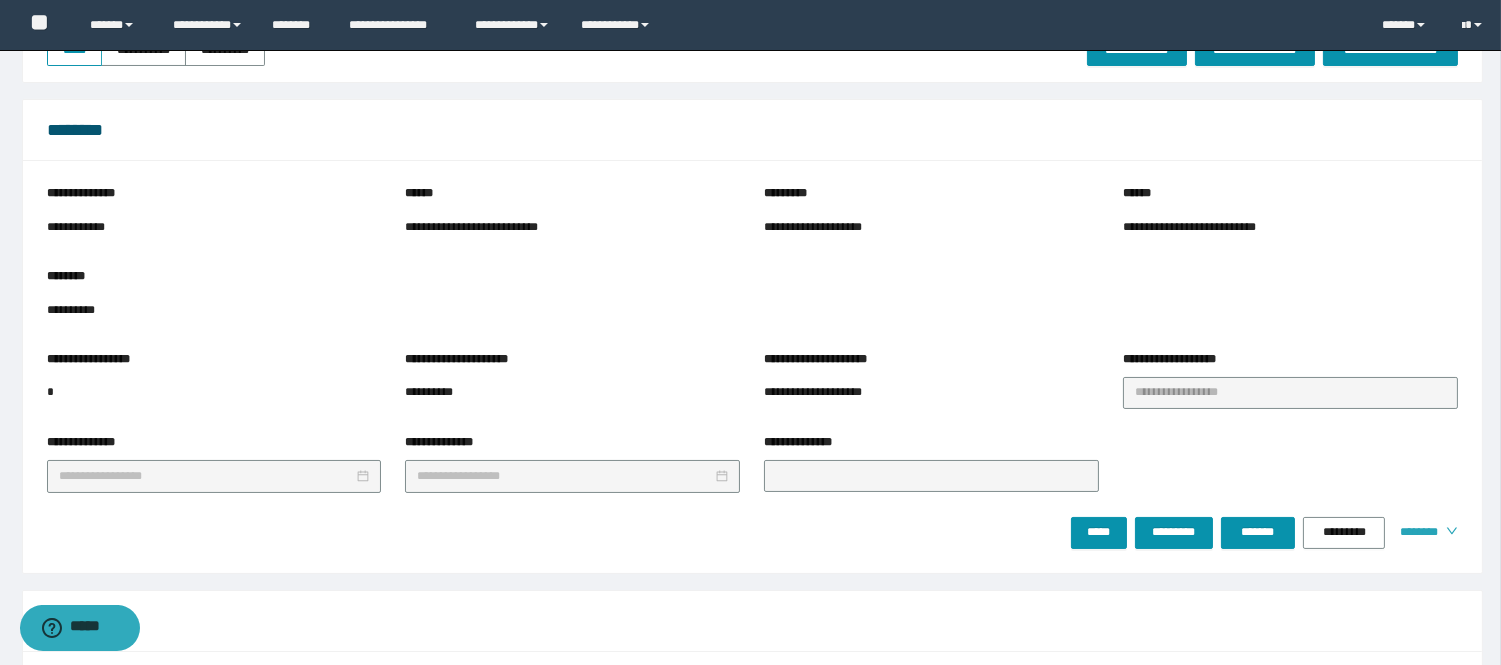 click on "********" at bounding box center (1415, 532) 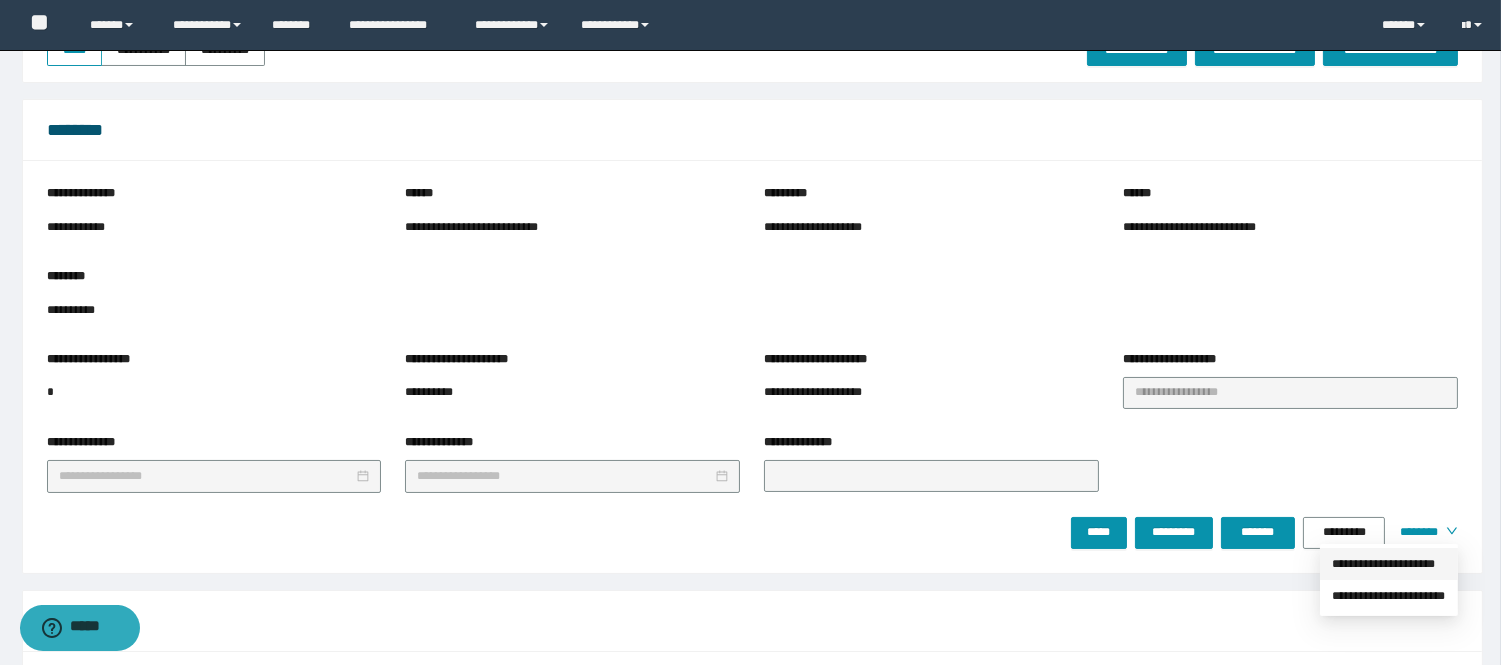 click on "**********" at bounding box center (1389, 564) 